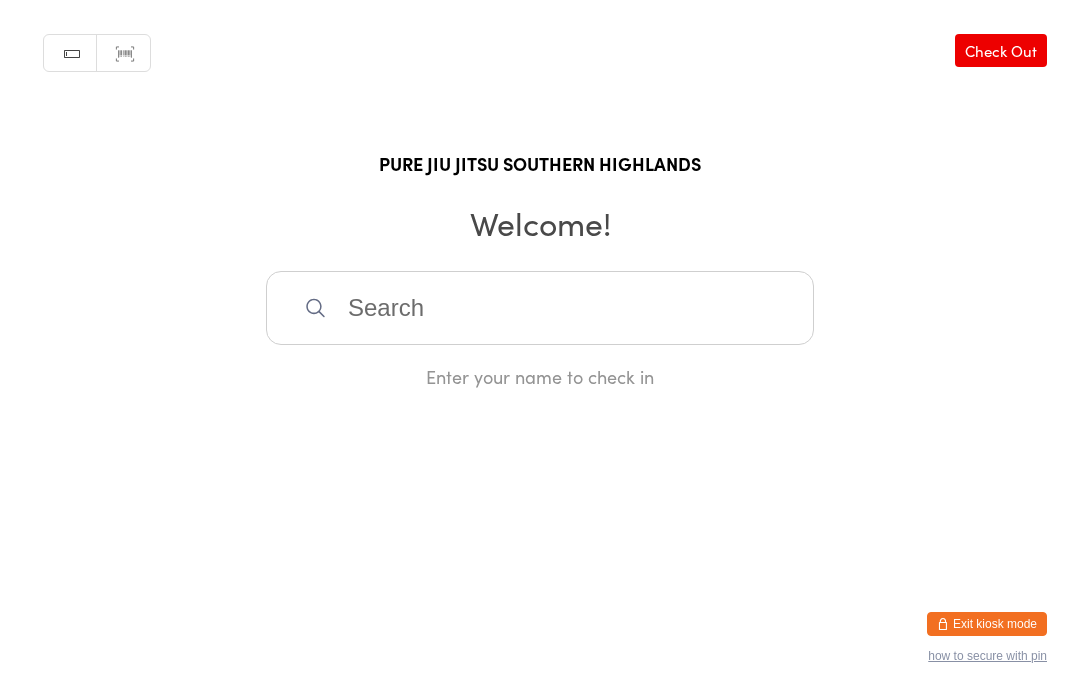 scroll, scrollTop: 287, scrollLeft: 0, axis: vertical 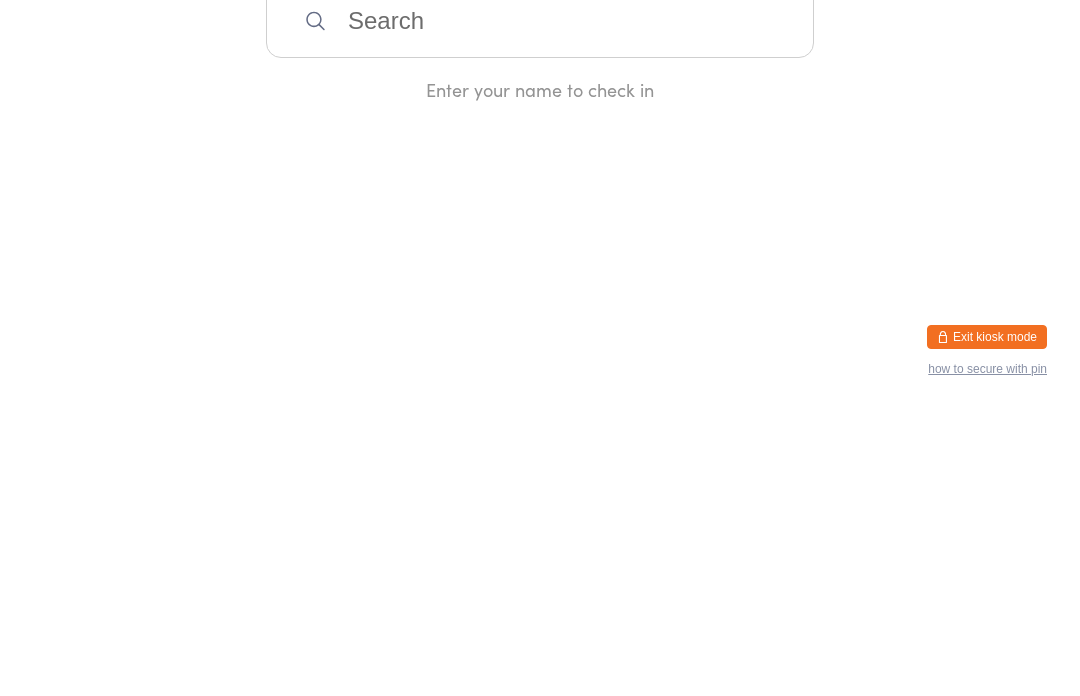type on "S" 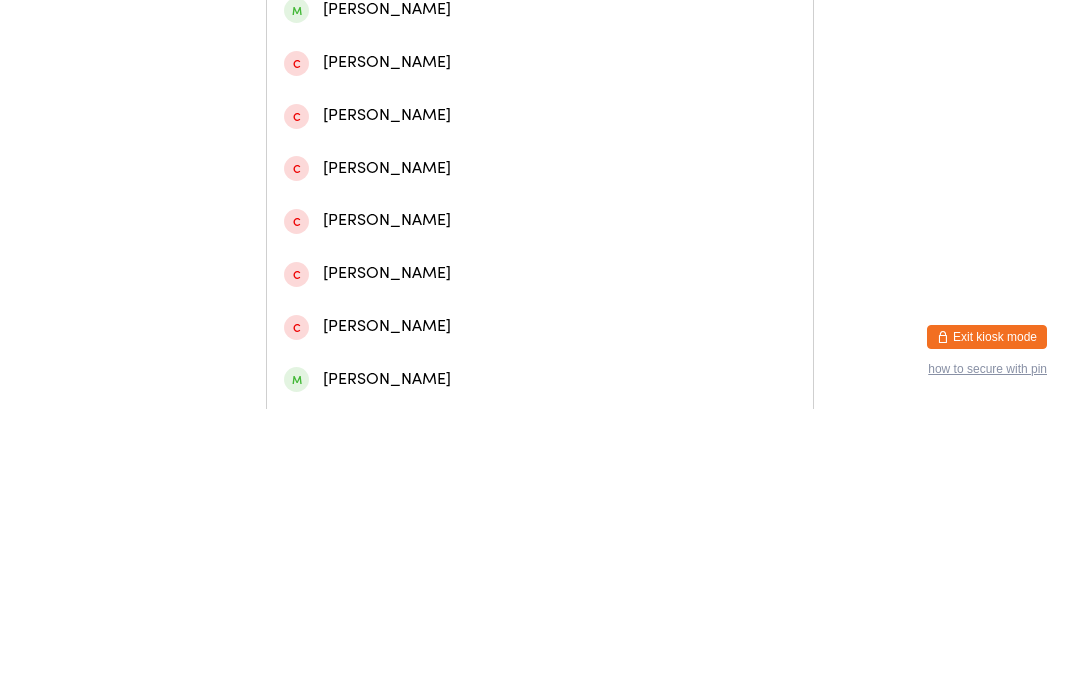 type on "William" 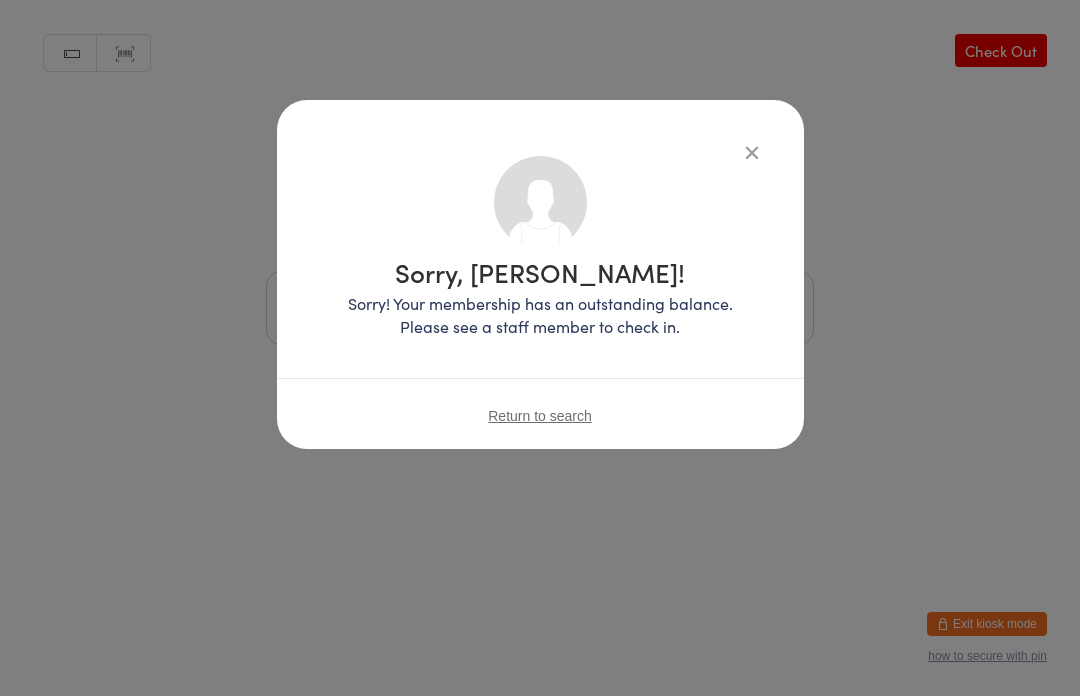 click on "Sorry, William Zube!" at bounding box center [540, 272] 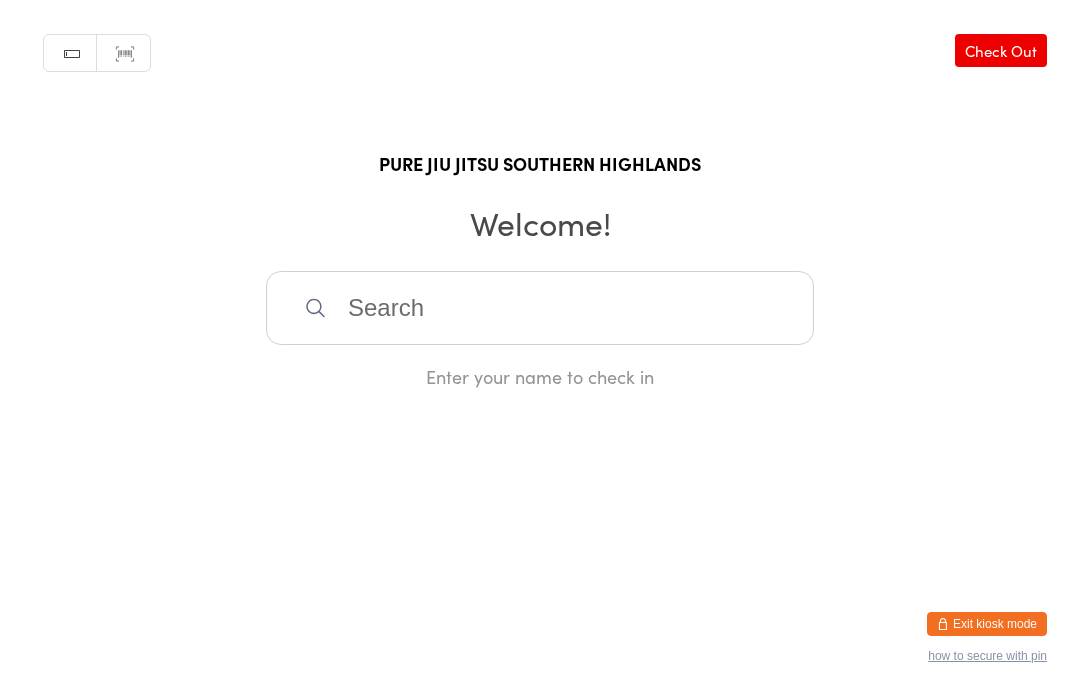 click at bounding box center (540, 308) 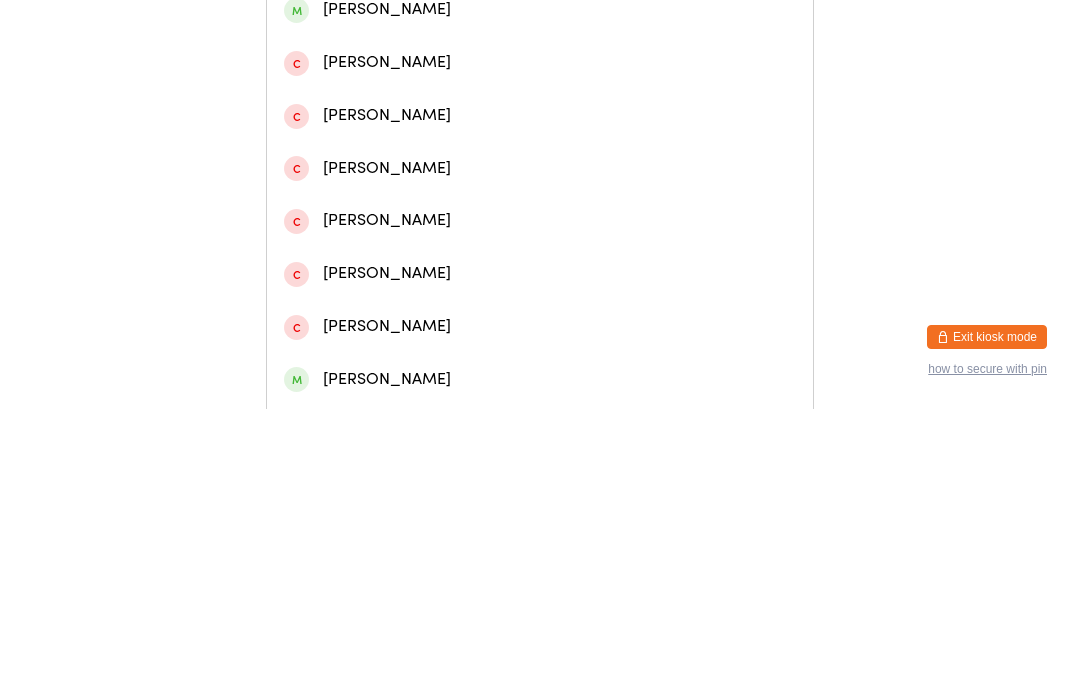 type on "William" 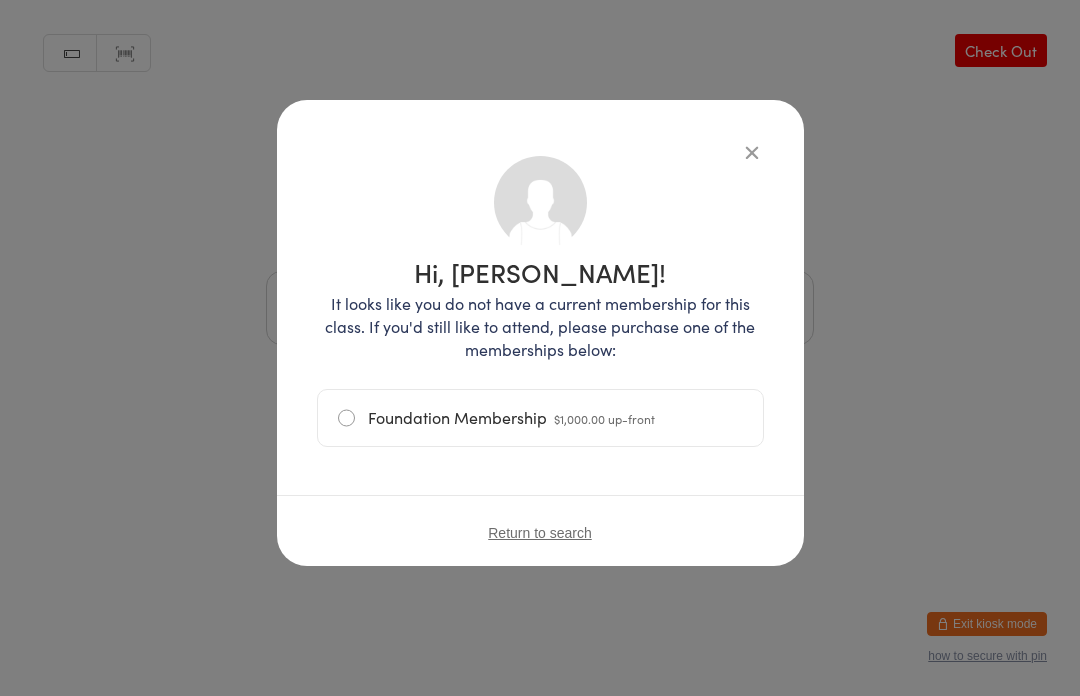 click at bounding box center (752, 152) 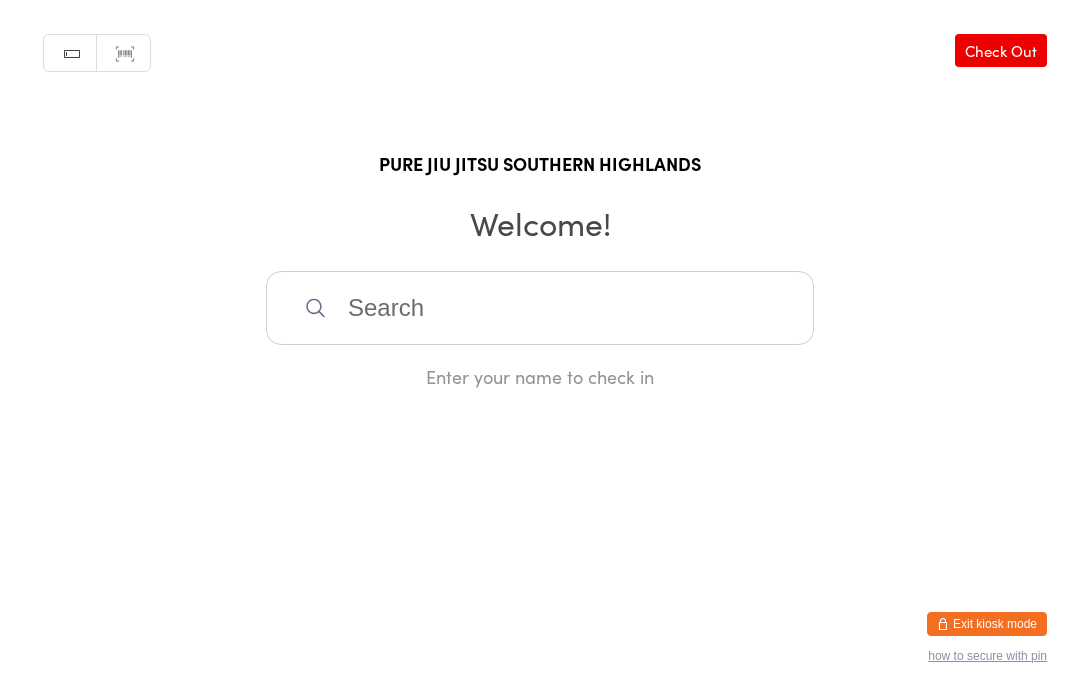 click at bounding box center [540, 308] 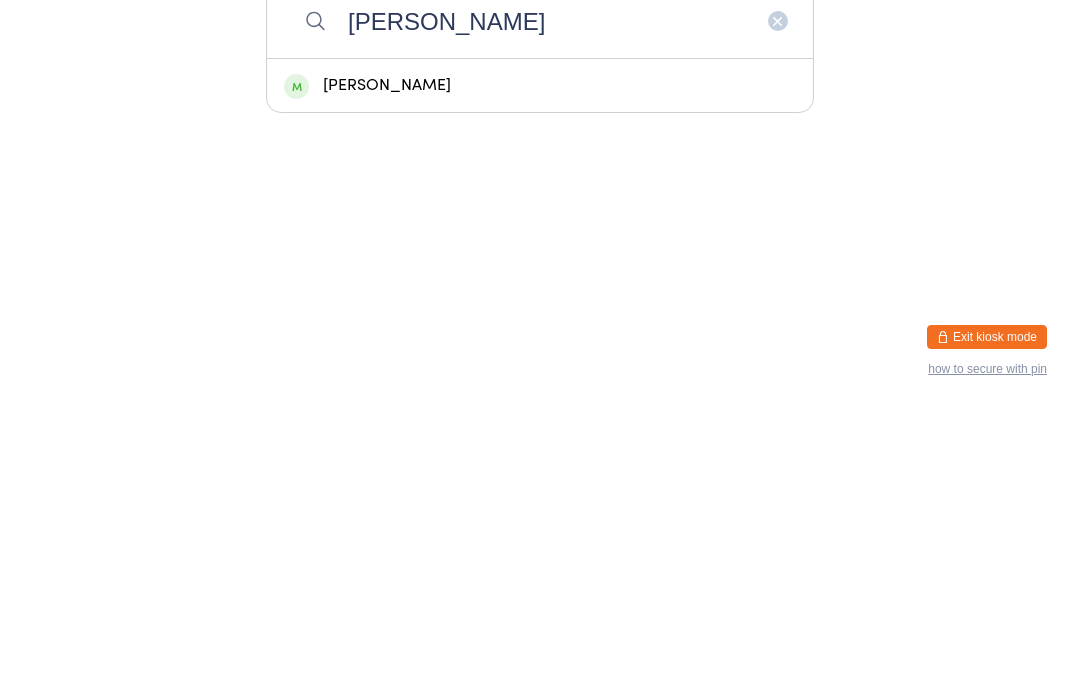 type on "Zube" 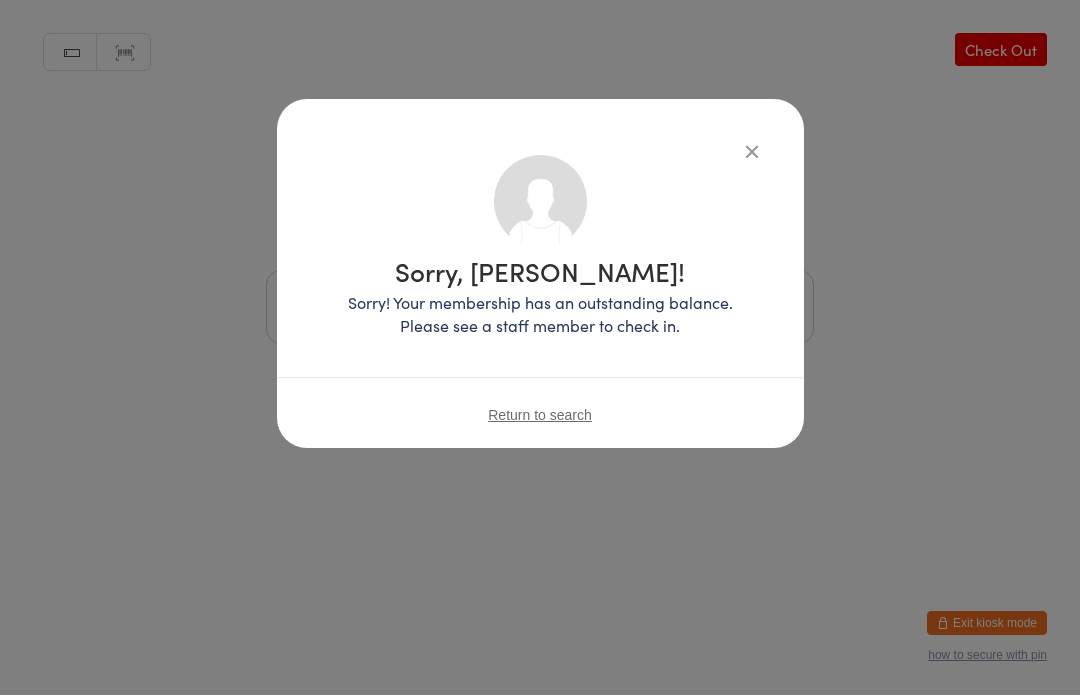 click on "Return to search" at bounding box center [540, 416] 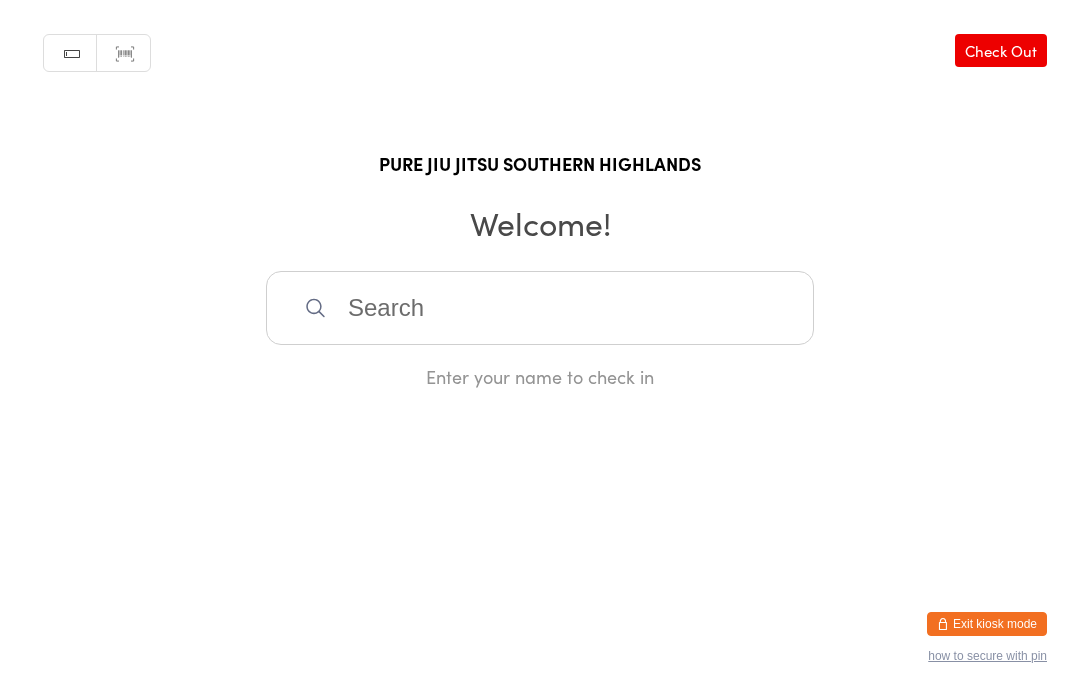 click at bounding box center (540, 308) 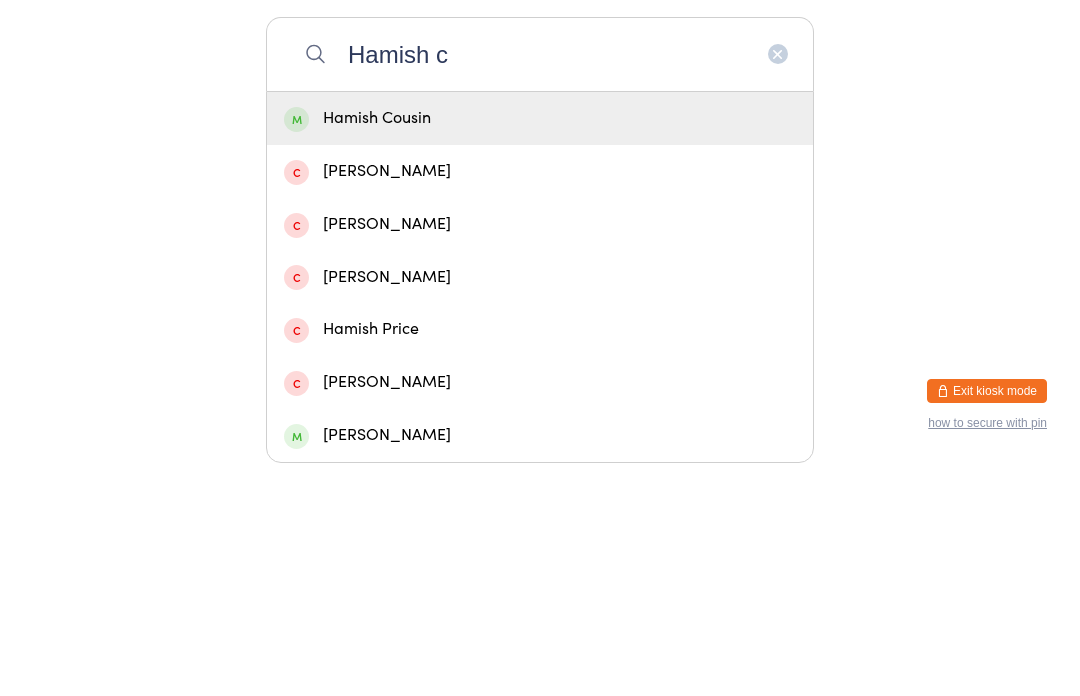 type on "Hamish c" 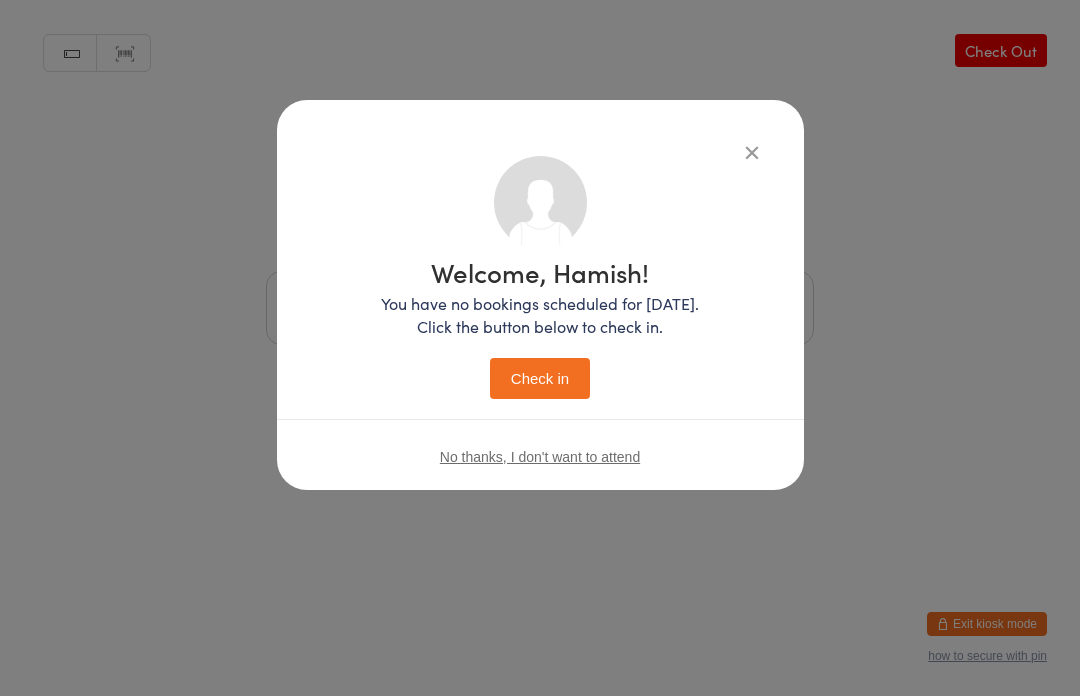 click on "Check in" at bounding box center (540, 378) 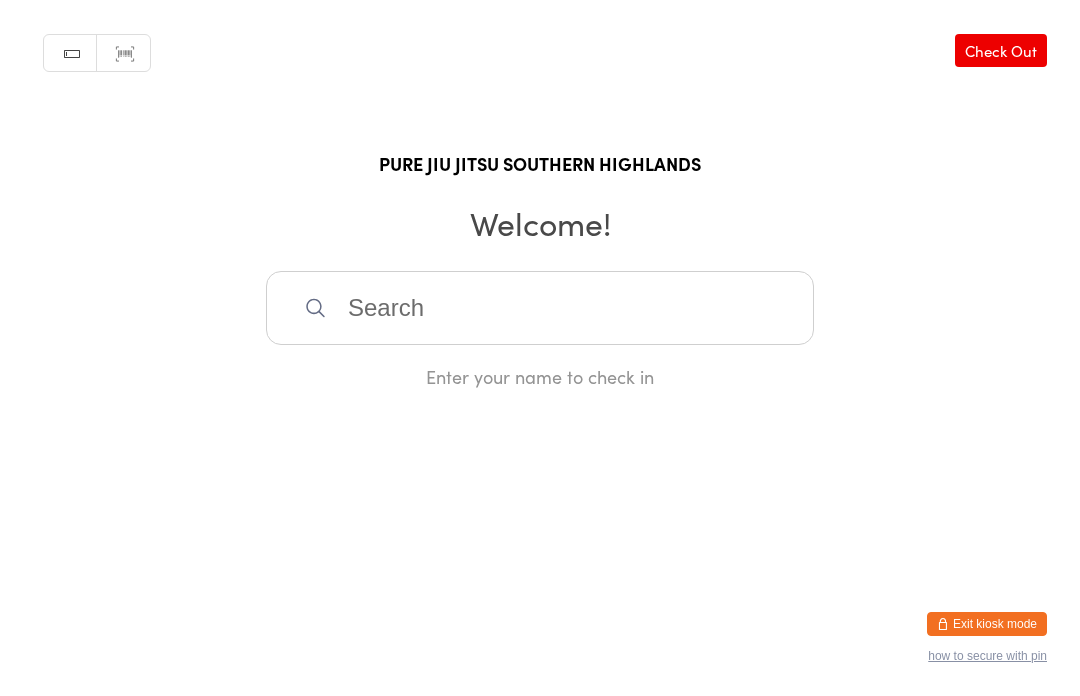 click at bounding box center [540, 308] 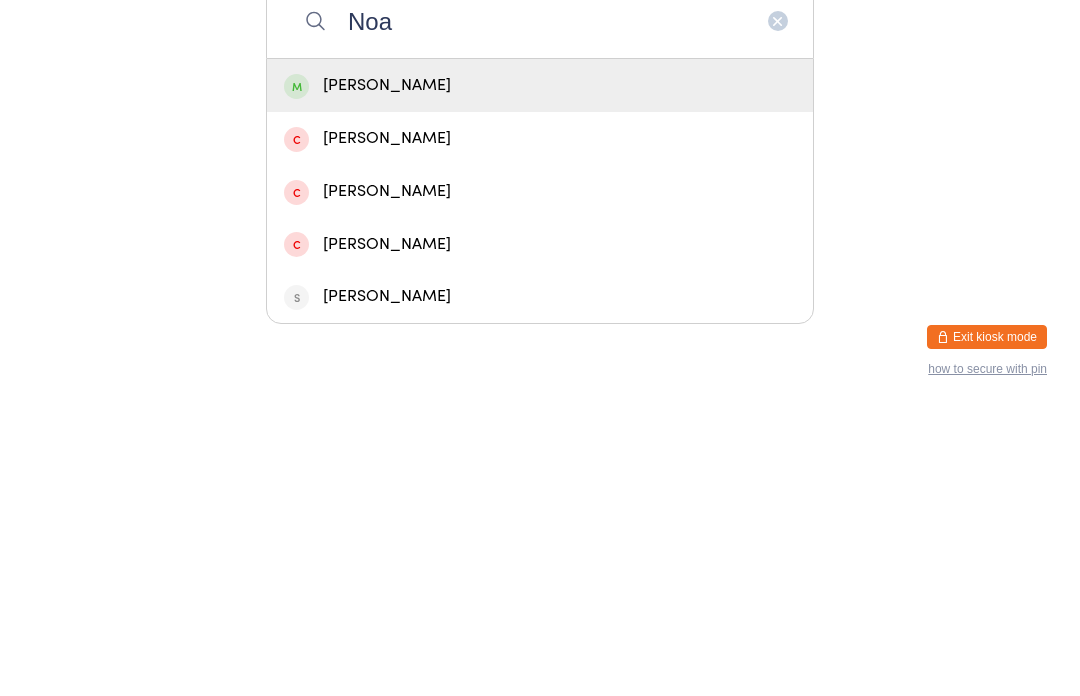 type on "Noa" 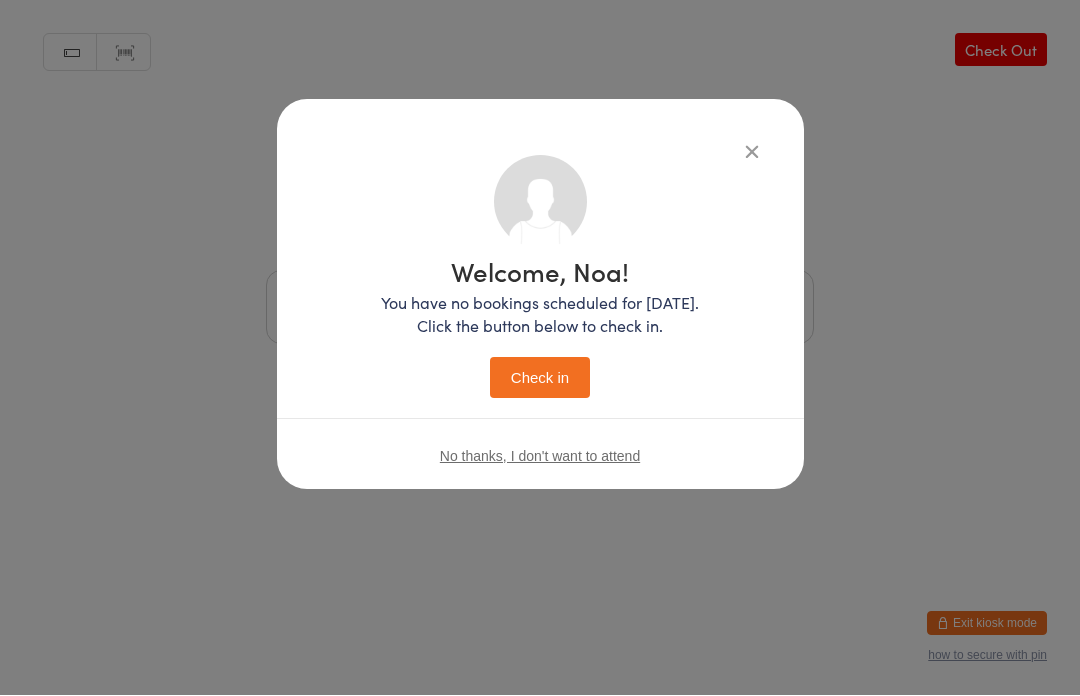 click on "Check in" at bounding box center (540, 378) 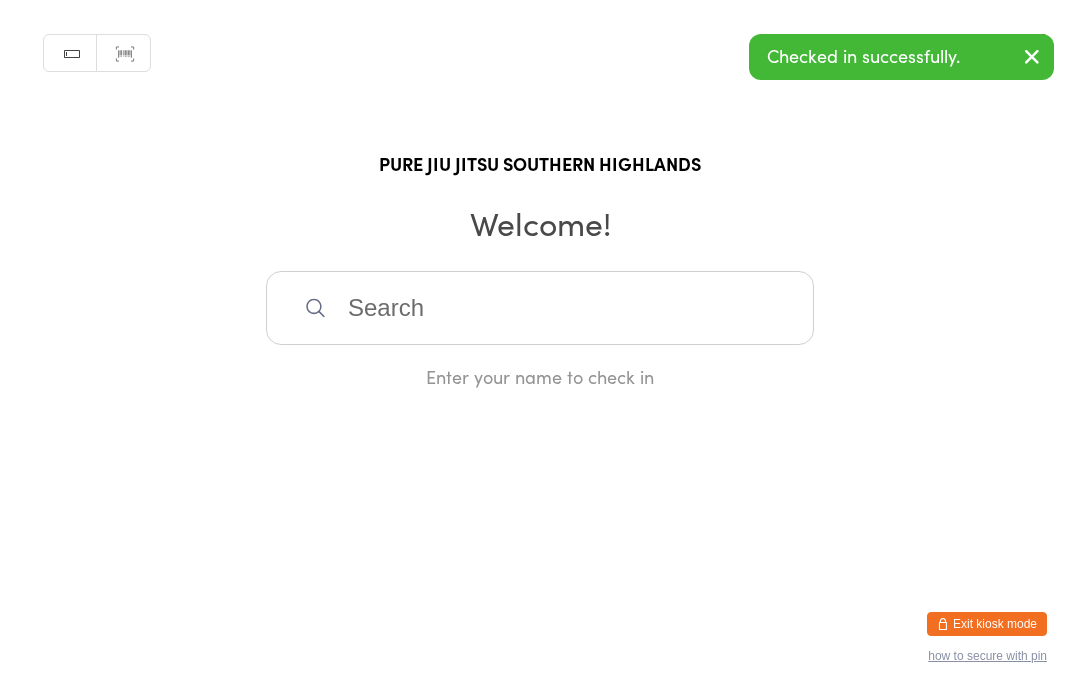 click at bounding box center [540, 308] 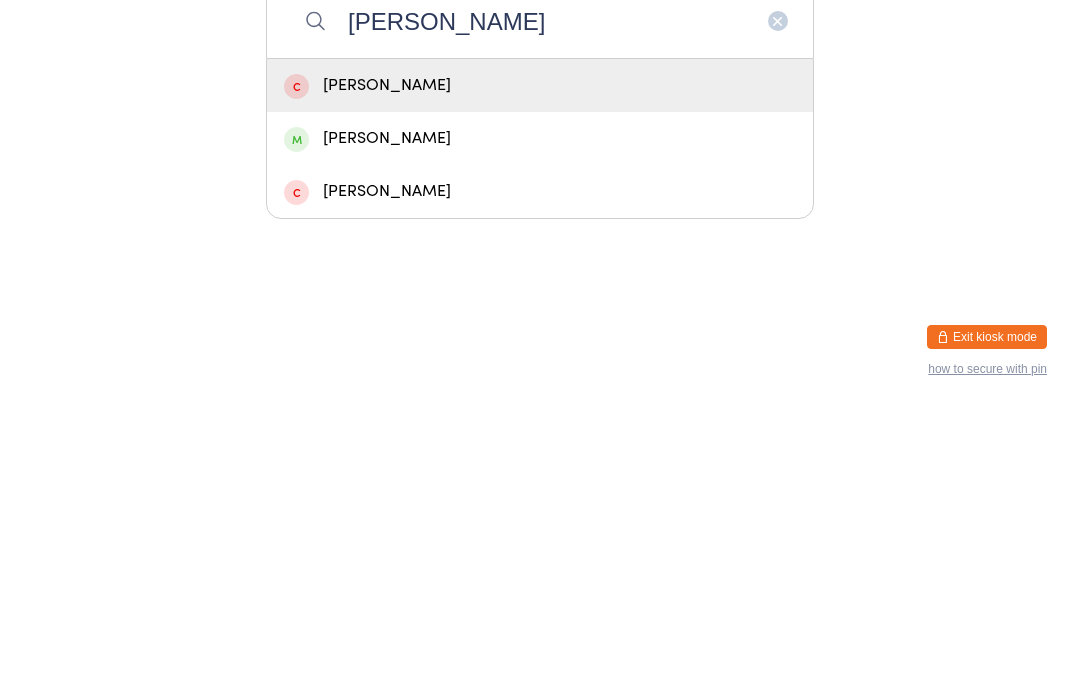 type on "Alex" 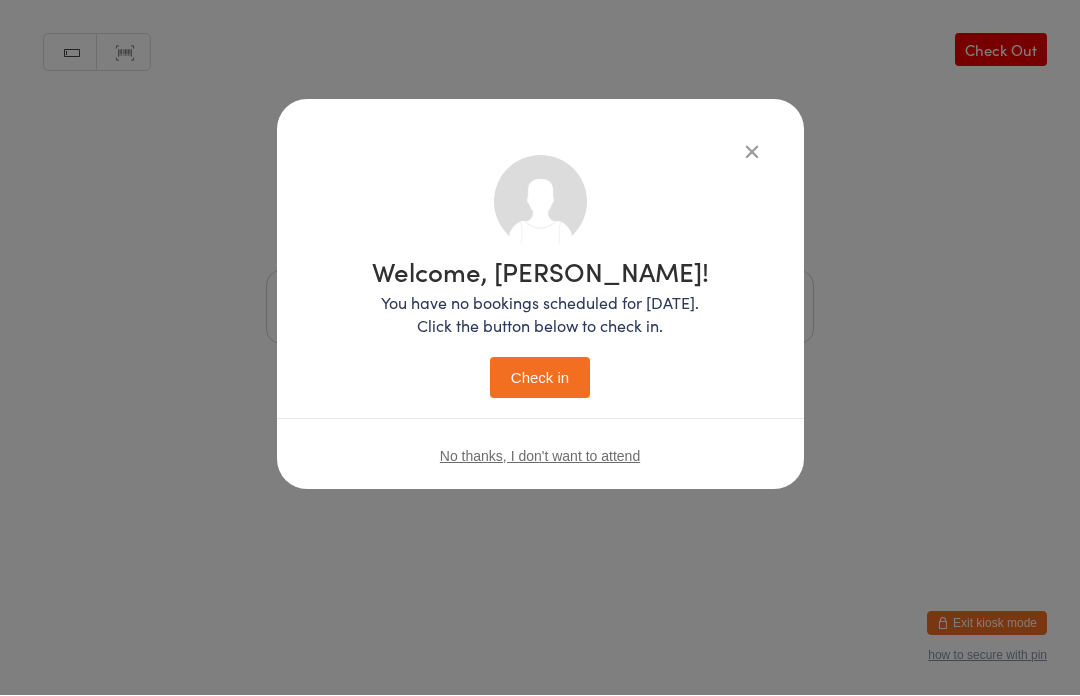 click on "Check in" at bounding box center [540, 378] 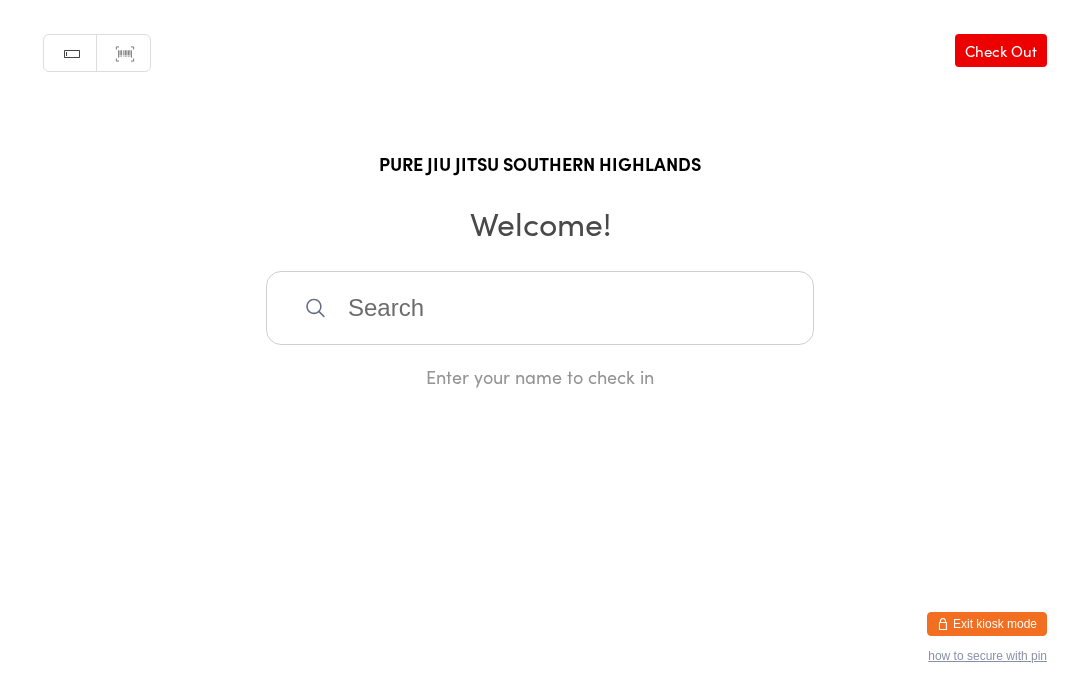 click at bounding box center (540, 308) 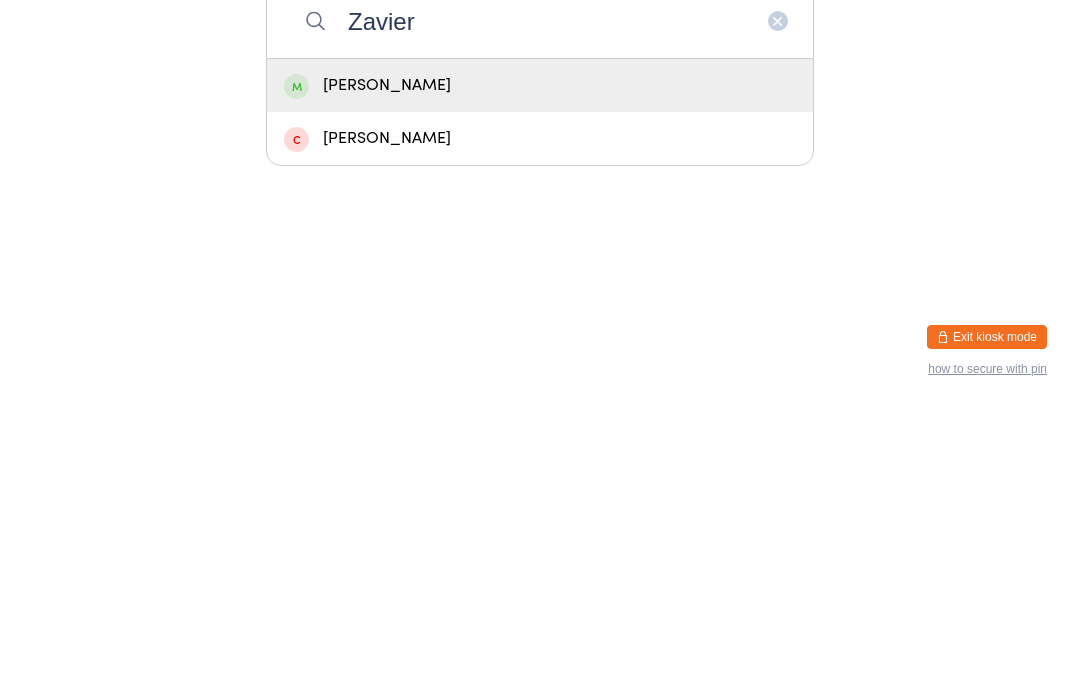 type on "Zavier" 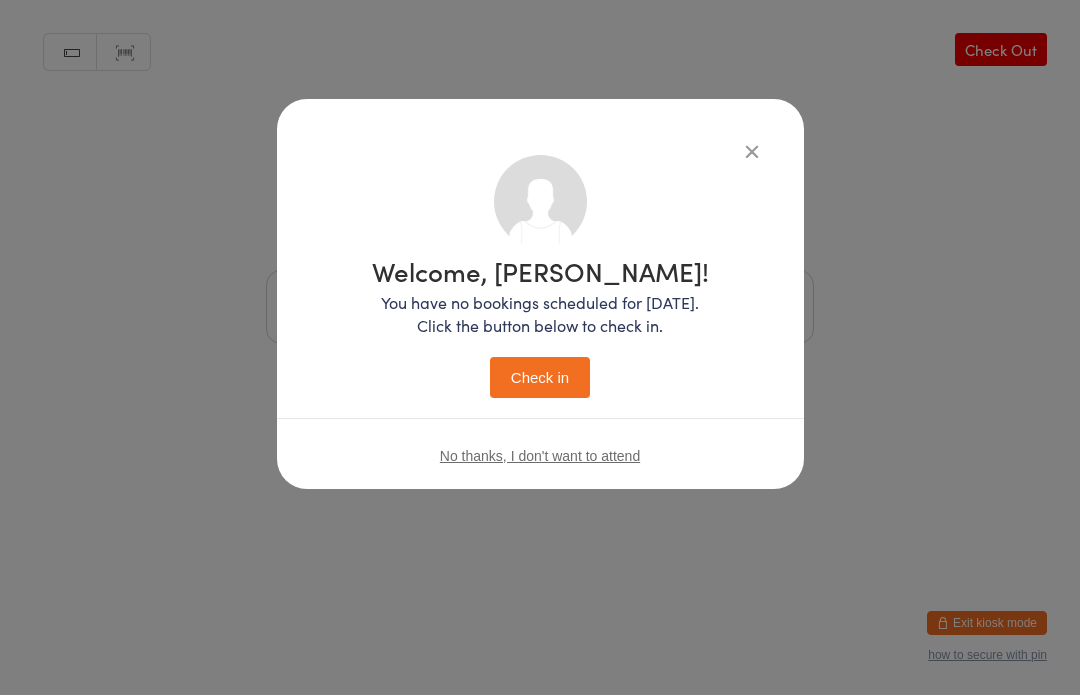 click on "No thanks, I don't want to attend" at bounding box center [540, 456] 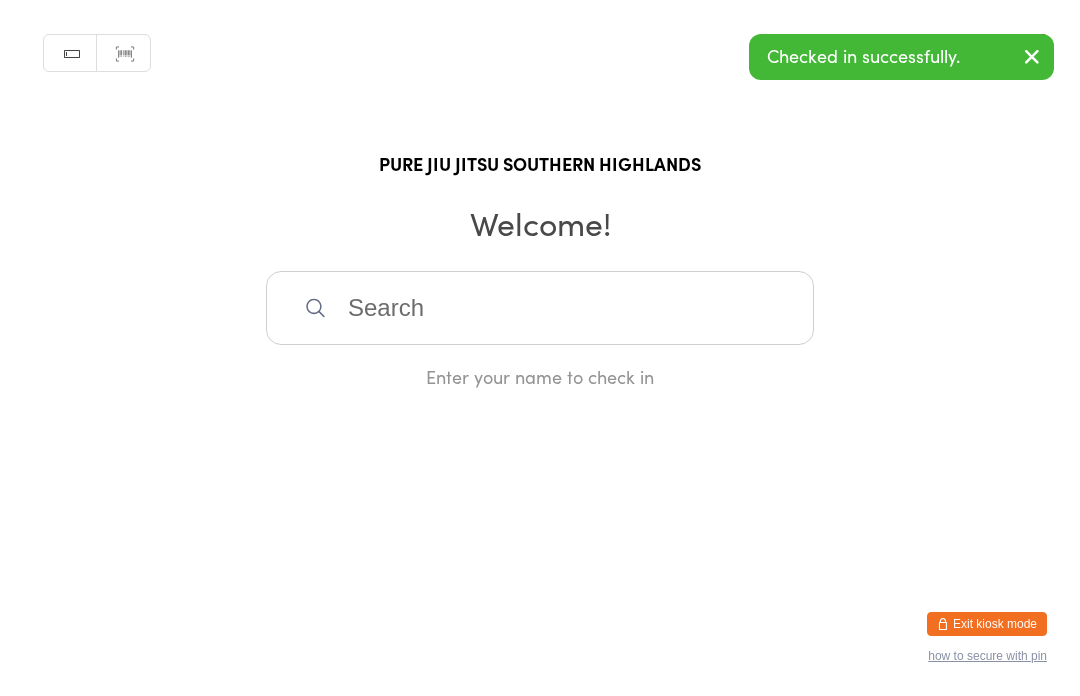click at bounding box center [540, 308] 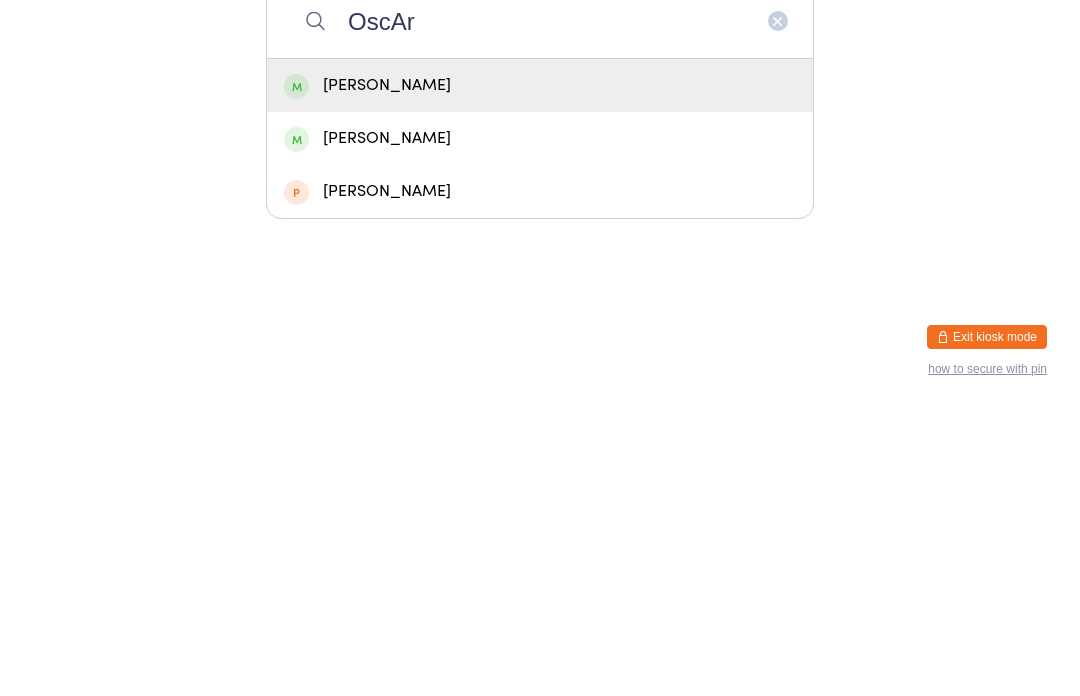 type on "OscAr" 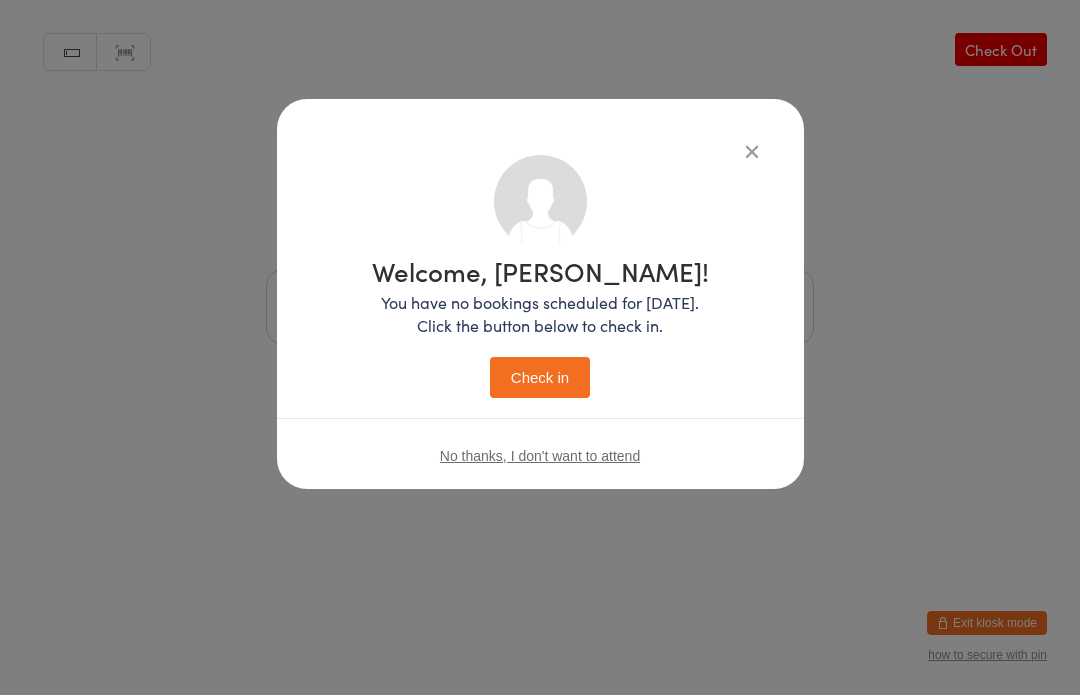 click on "Check in" at bounding box center [540, 378] 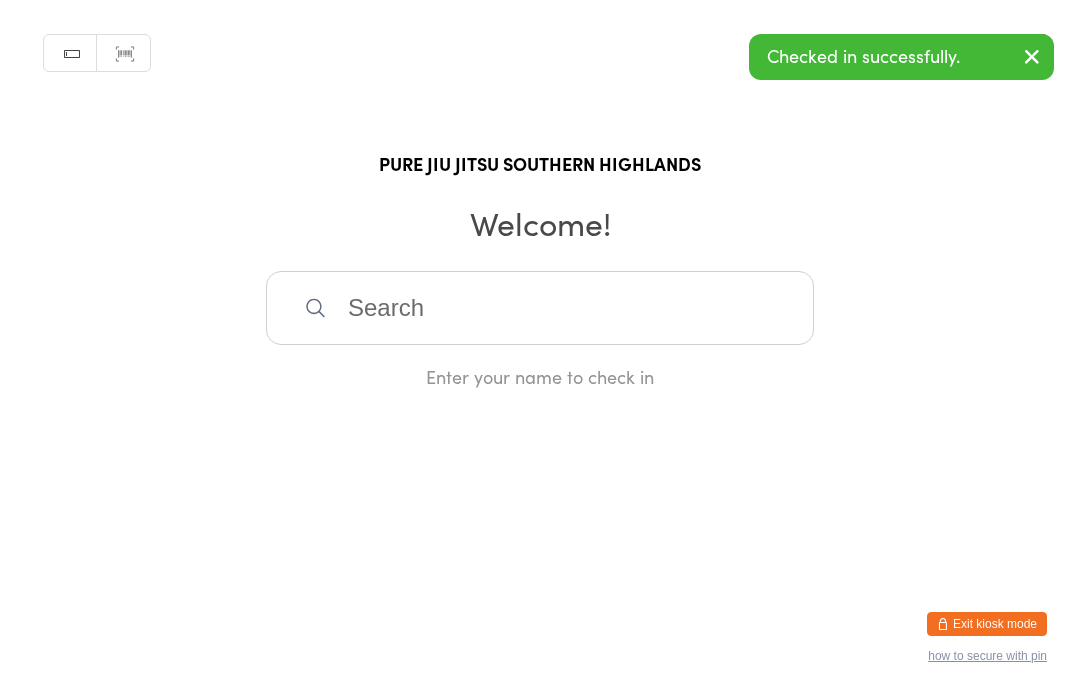 click at bounding box center (540, 308) 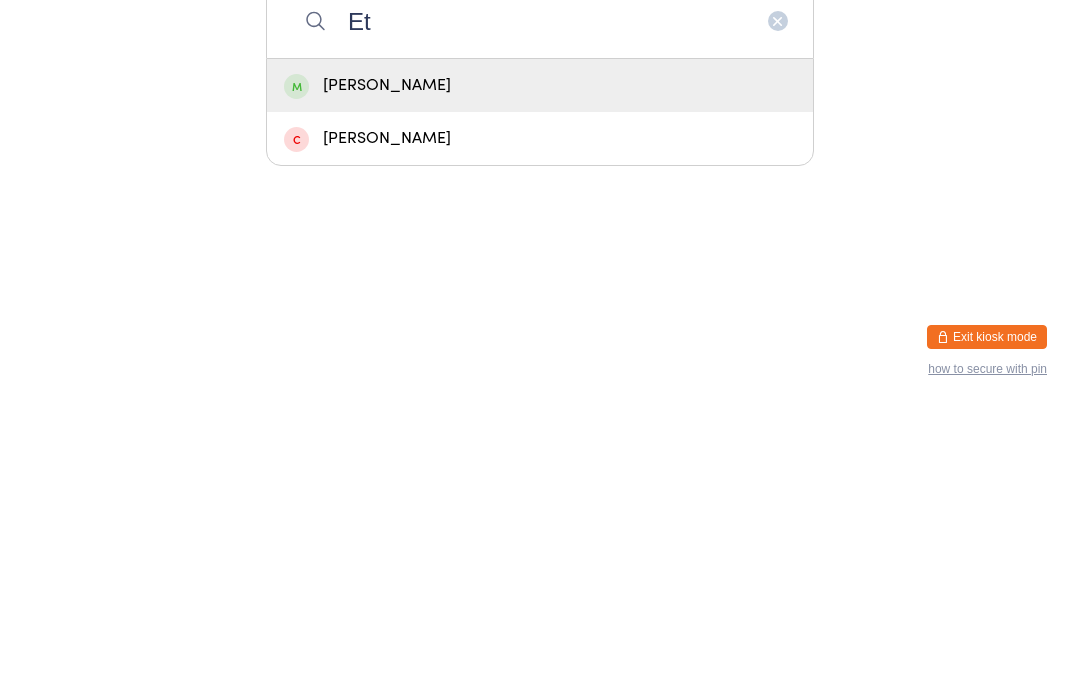 type on "Et" 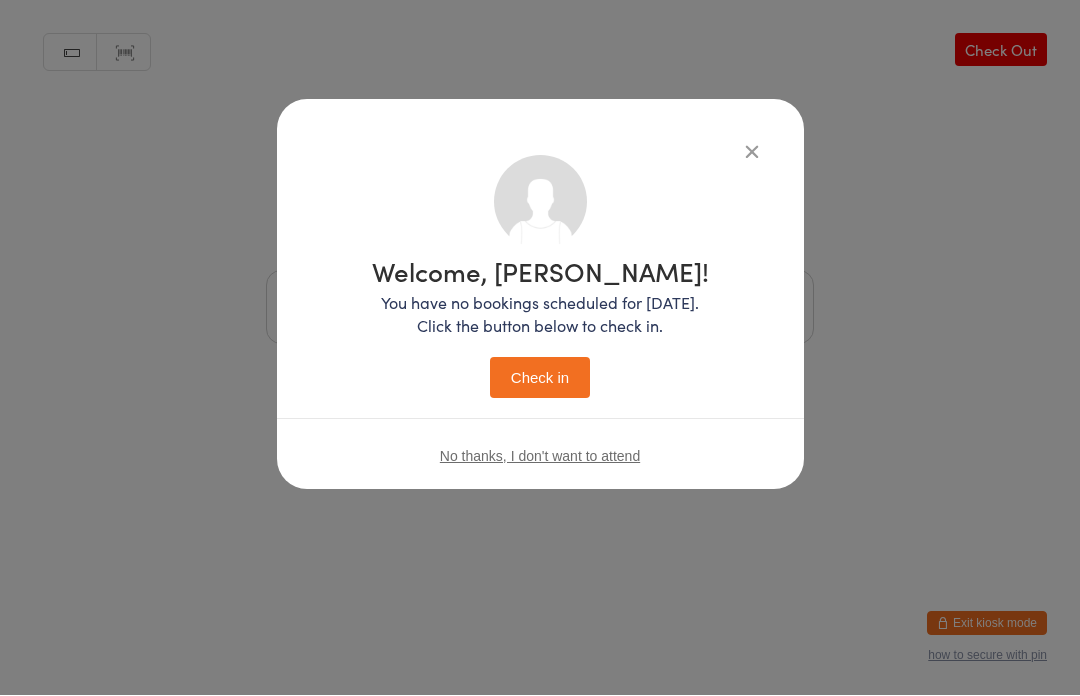 click on "Check in" at bounding box center [540, 378] 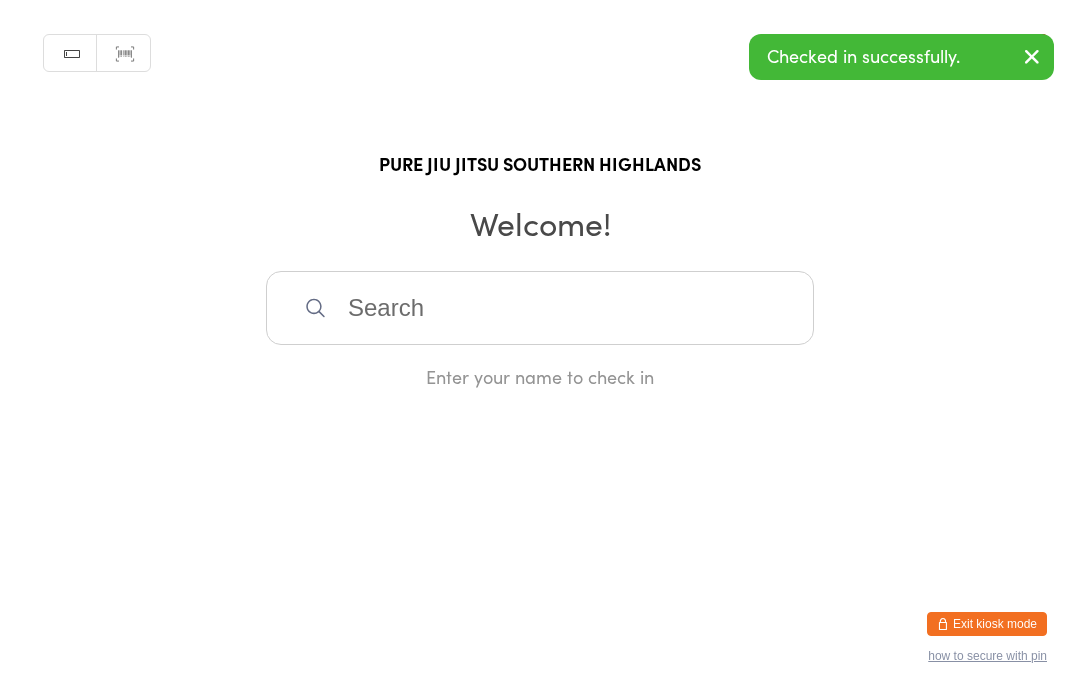 click at bounding box center (540, 308) 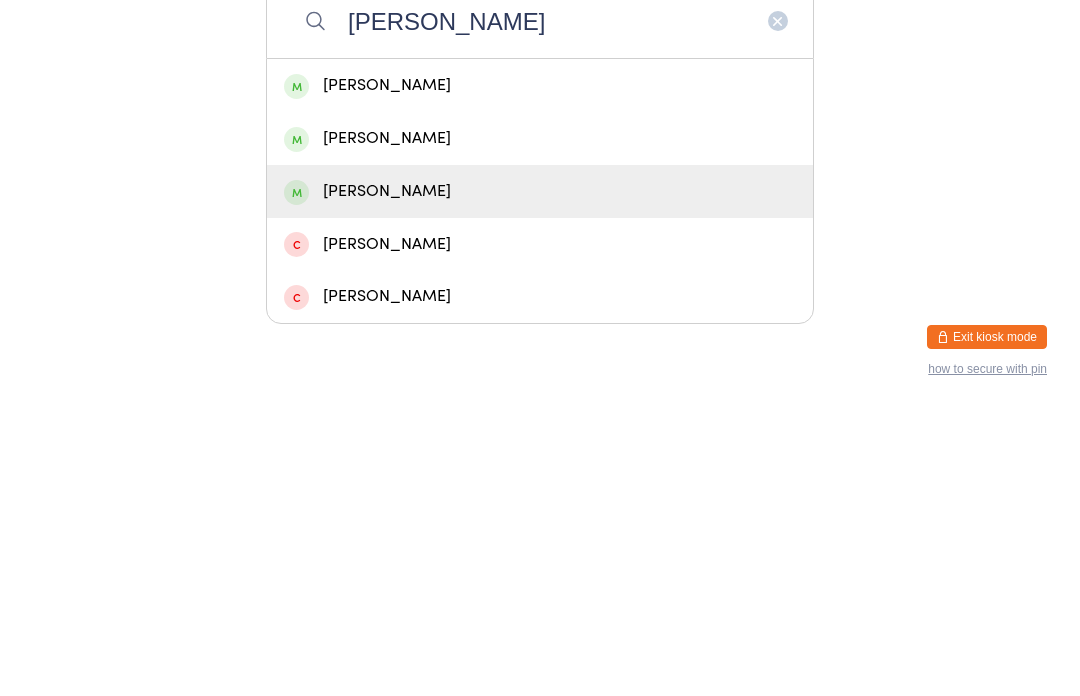 type on "Henry s" 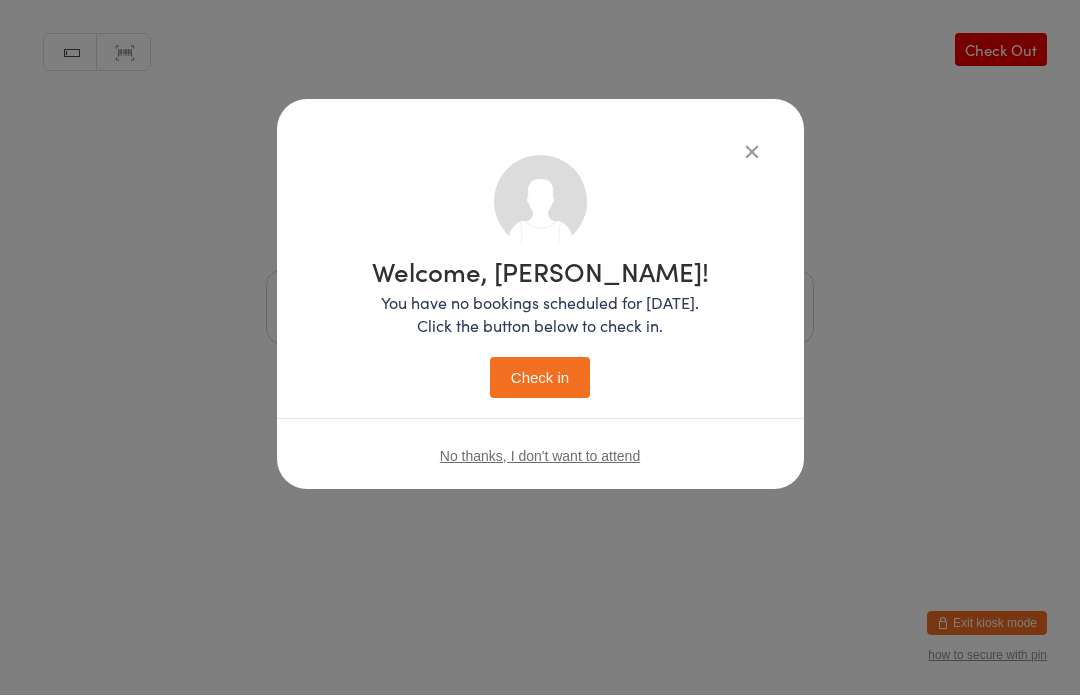 click on "Check in" at bounding box center (540, 378) 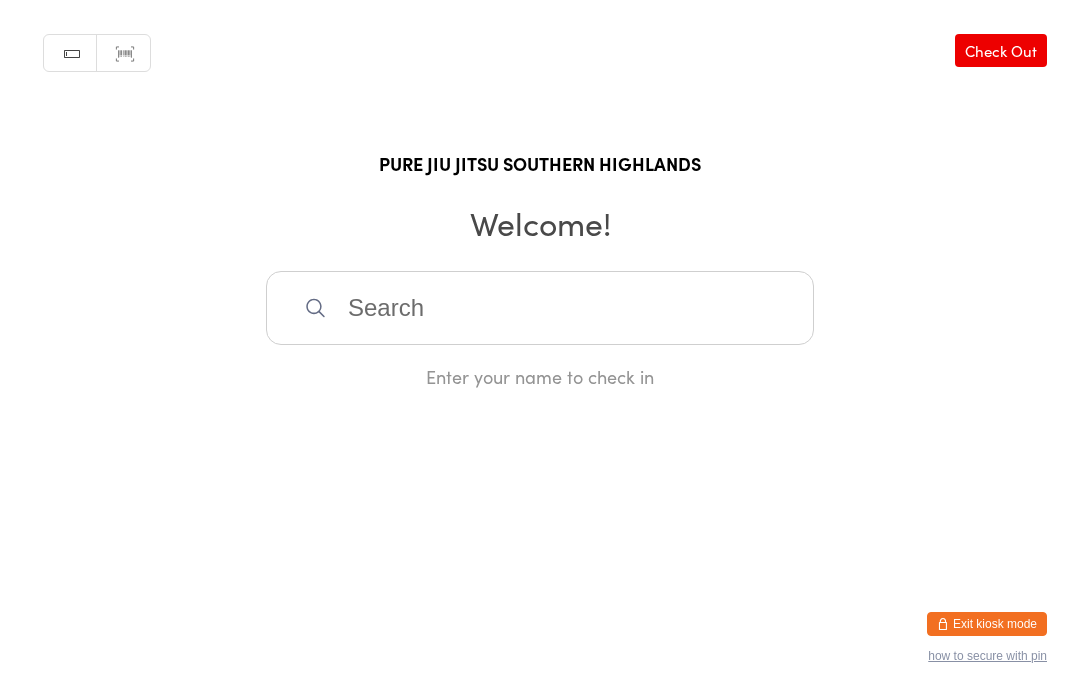 click at bounding box center (540, 308) 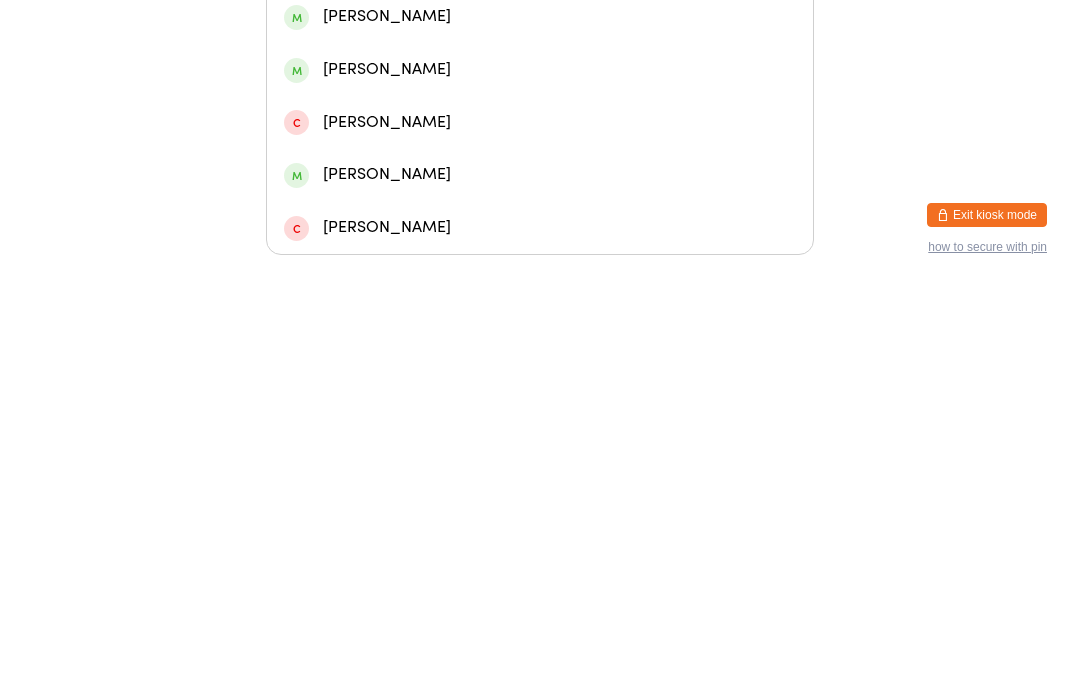 type on "Lil" 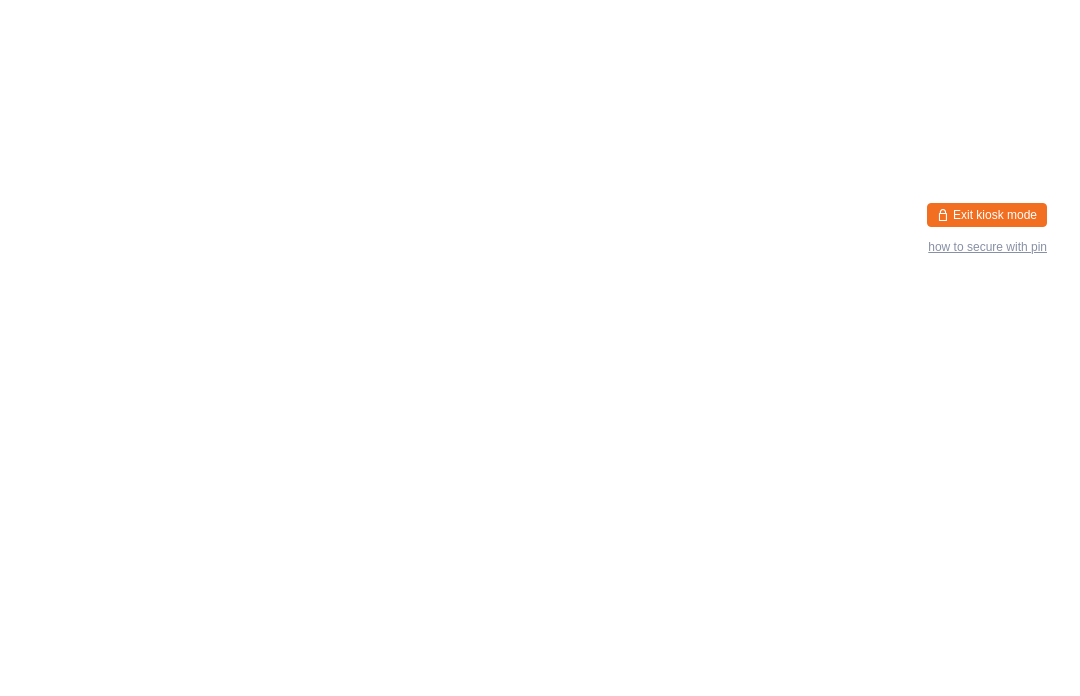 scroll, scrollTop: 1, scrollLeft: 0, axis: vertical 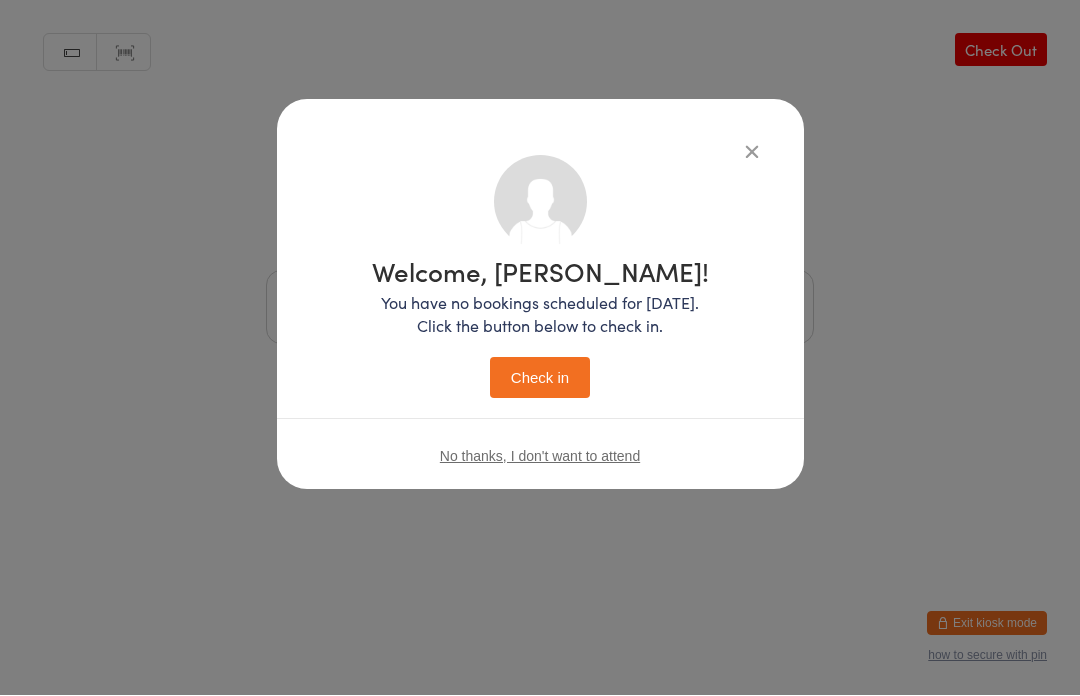 click on "Check in" at bounding box center [540, 378] 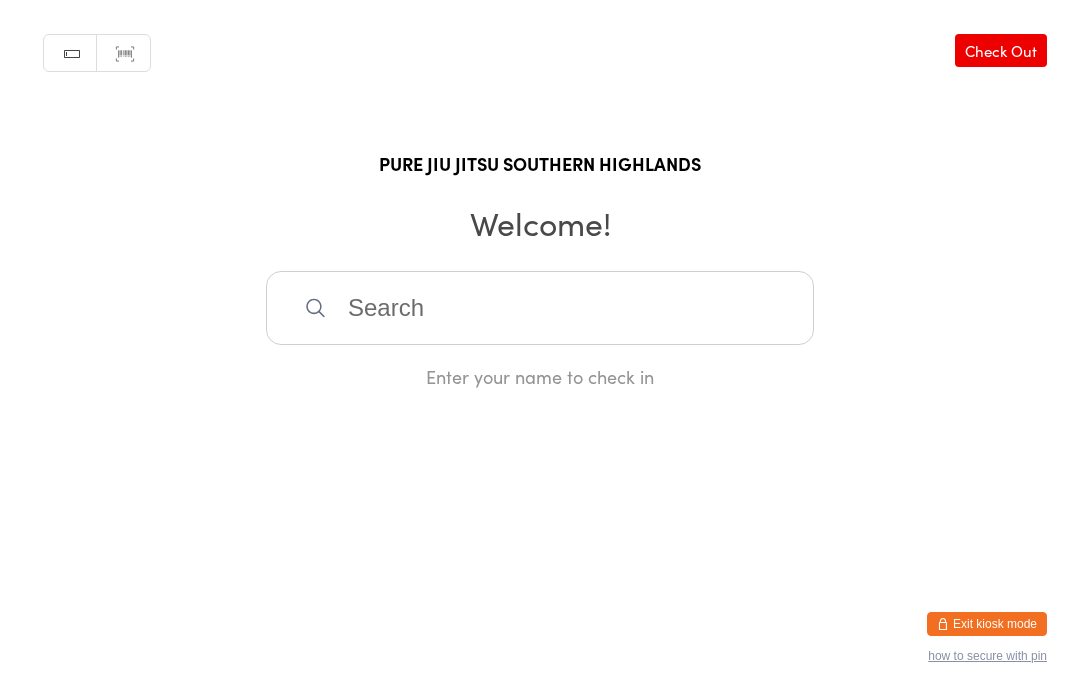 click on "You have now entered Kiosk Mode. Members will be able to check themselves in using the search field below. Click "Exit kiosk mode" below to exit Kiosk Mode at any time. Checked in successfully. Manual search Scanner input Check Out PURE JIU JITSU SOUTHERN HIGHLANDS Welcome! Enter your name to check in Exit kiosk mode how to secure with pin" at bounding box center [540, 348] 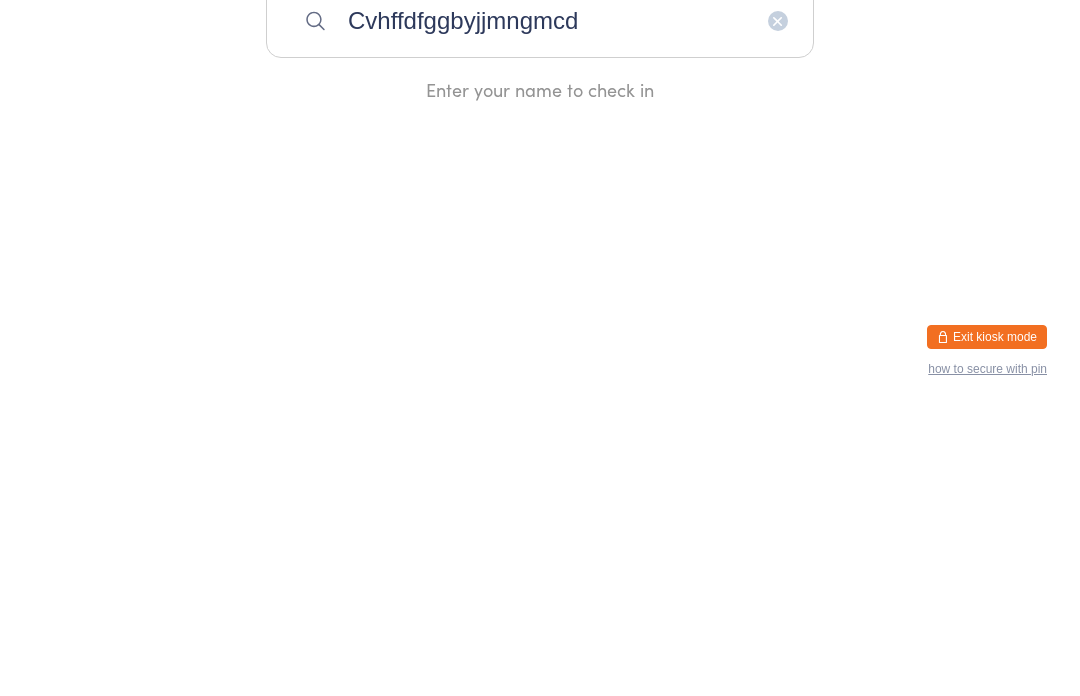 type on "Cvhffdfggbyjjmngmcdg" 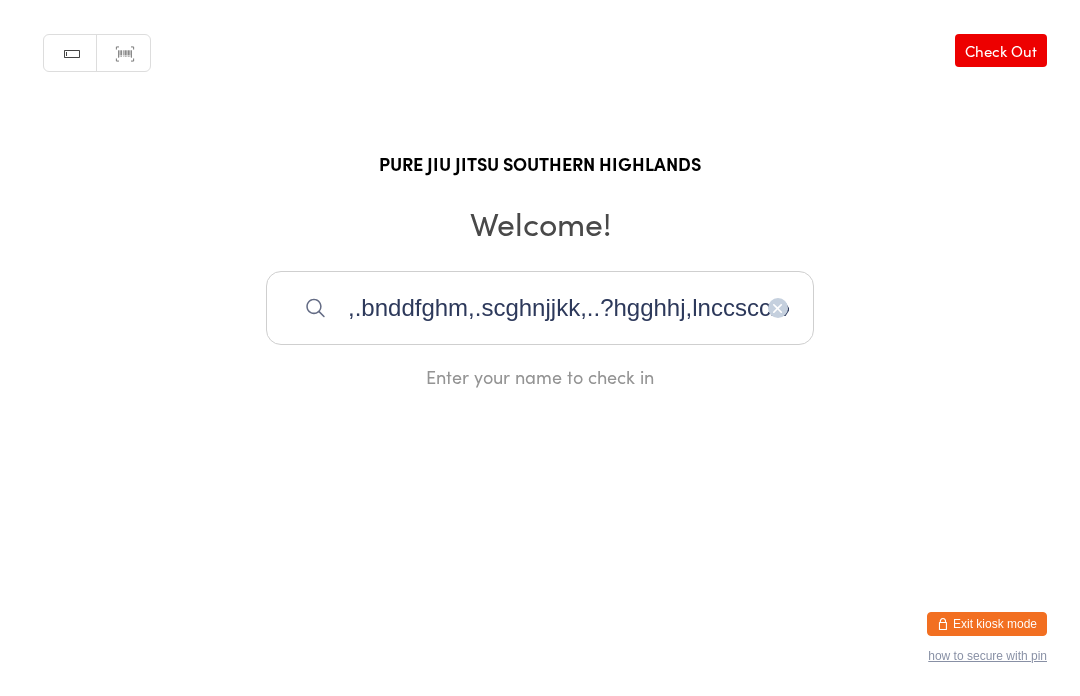 click on "Exit kiosk mode" at bounding box center (987, 624) 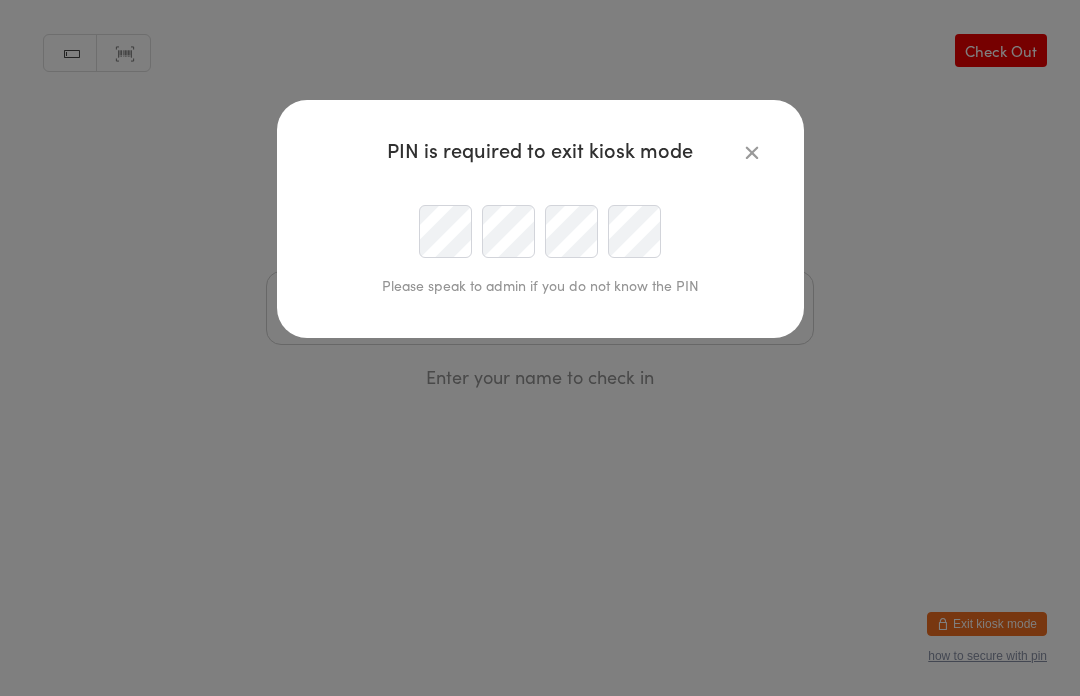 click on "PIN is required to exit kiosk mode
Please speak to admin if you do not know the PIN" at bounding box center [540, 348] 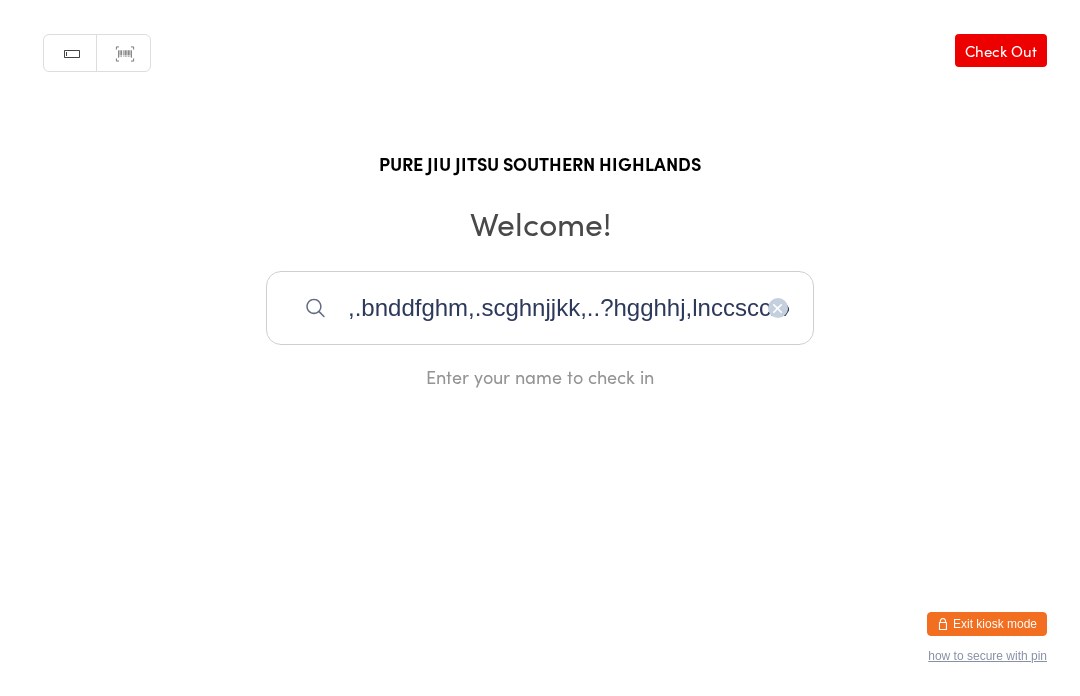 click on "Welcome!" at bounding box center [540, 222] 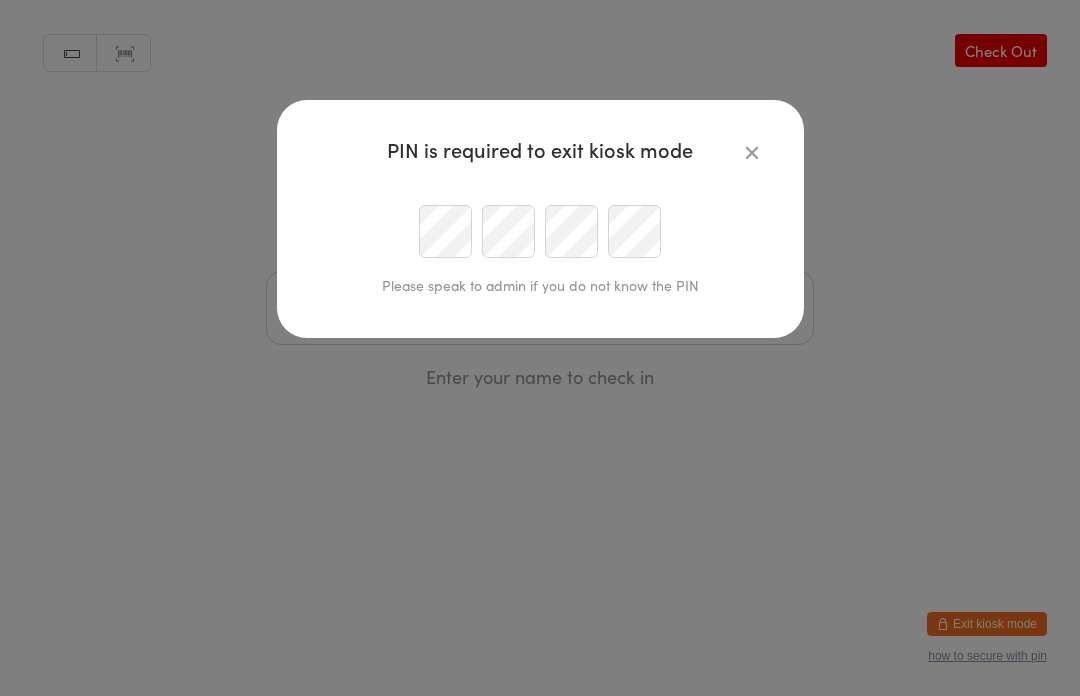 click on "Please speak to admin if you do not know the PIN" at bounding box center [540, 253] 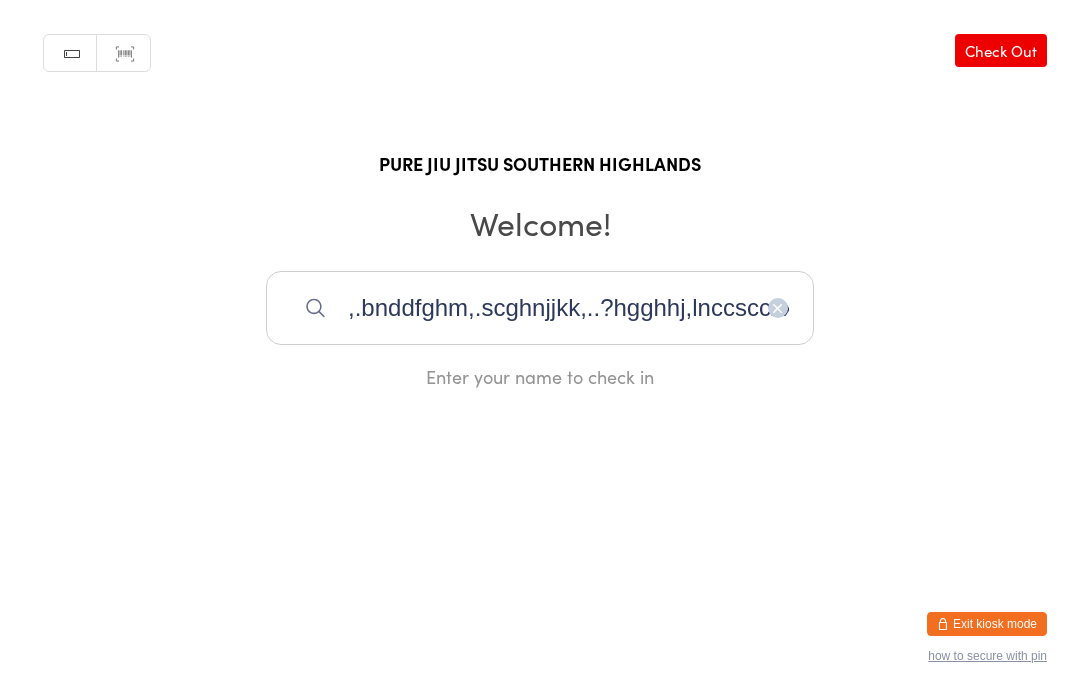 click on ",.bnddfghm,.scghnjjkk,..?hgghhj,lnccsccxxxscxassdccccccdc.     M" at bounding box center (540, 308) 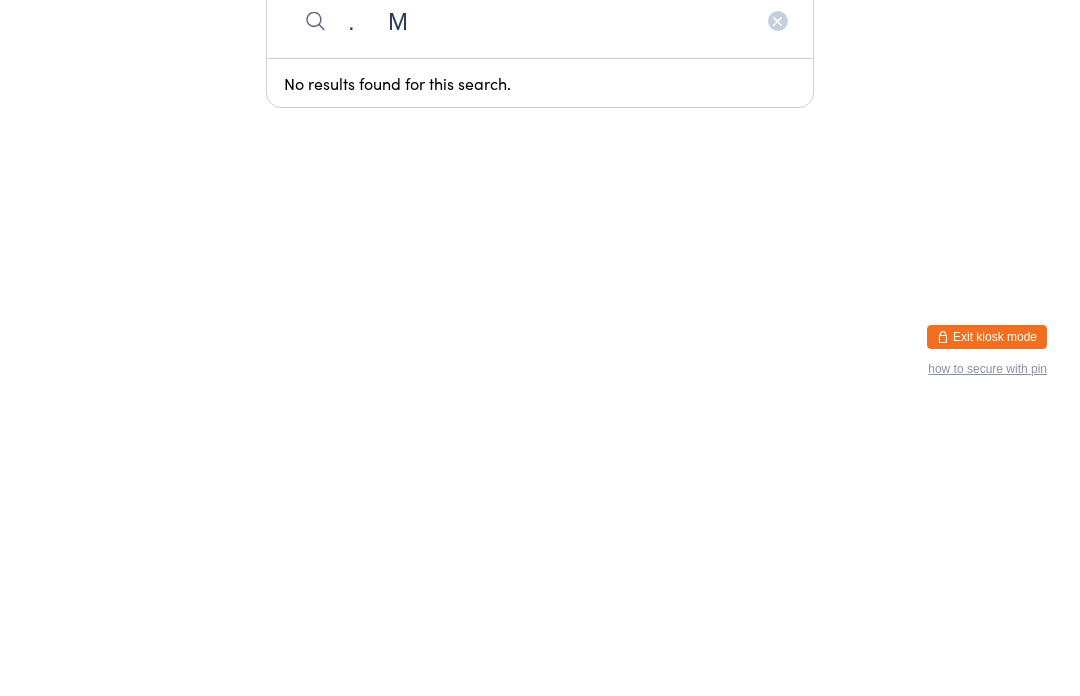click on ".     M" at bounding box center [540, 308] 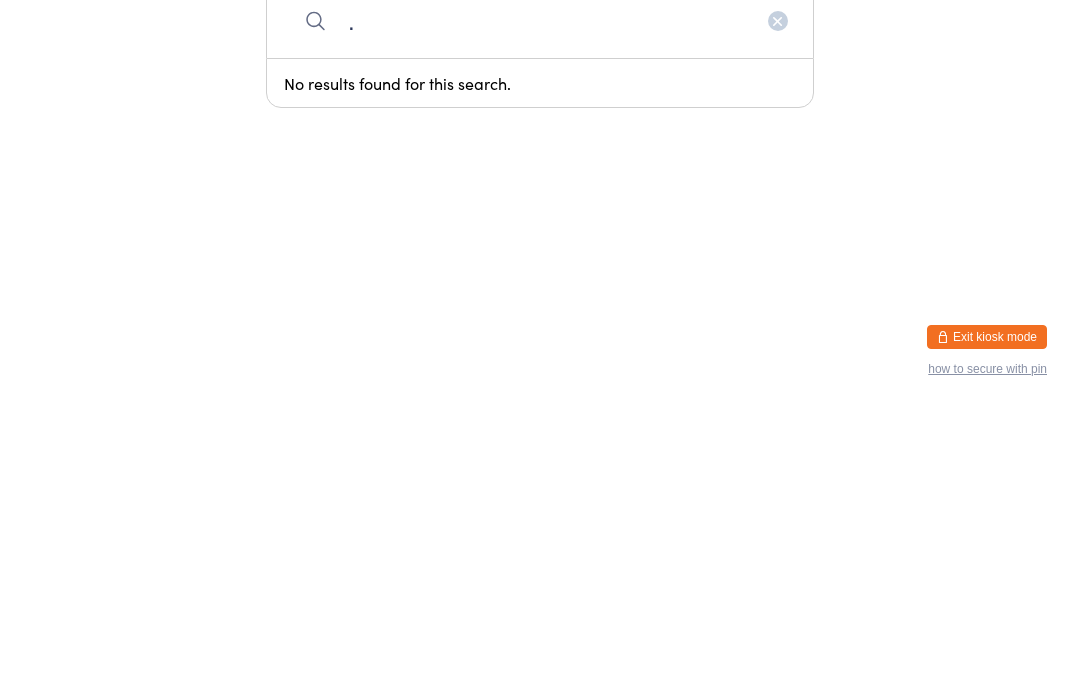 type on "." 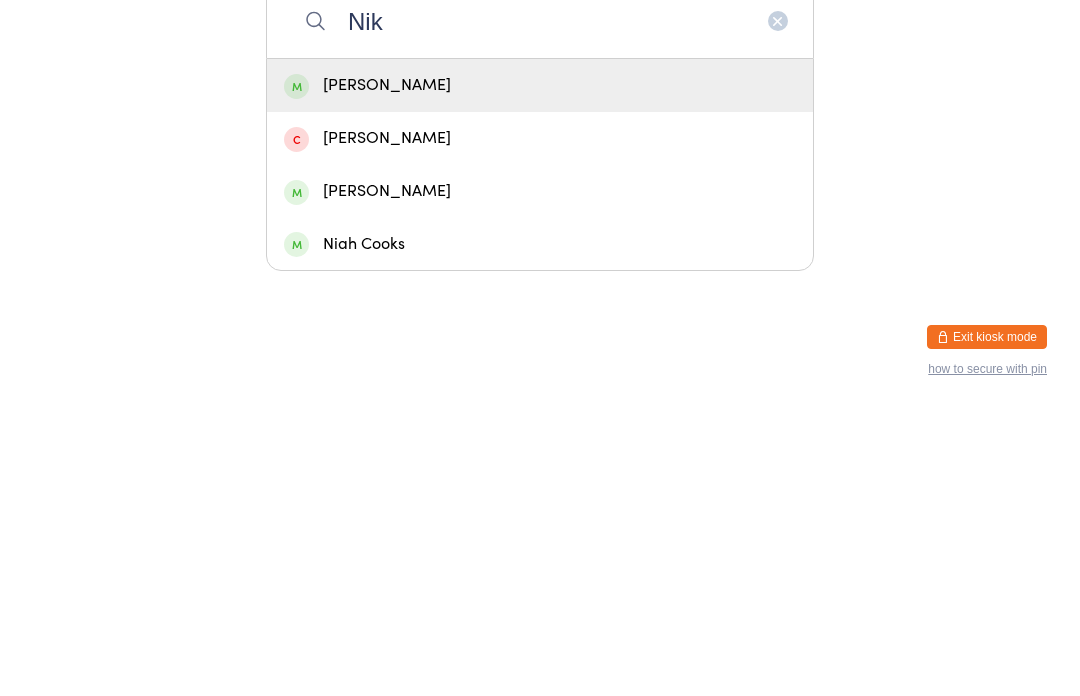 type on "Nik" 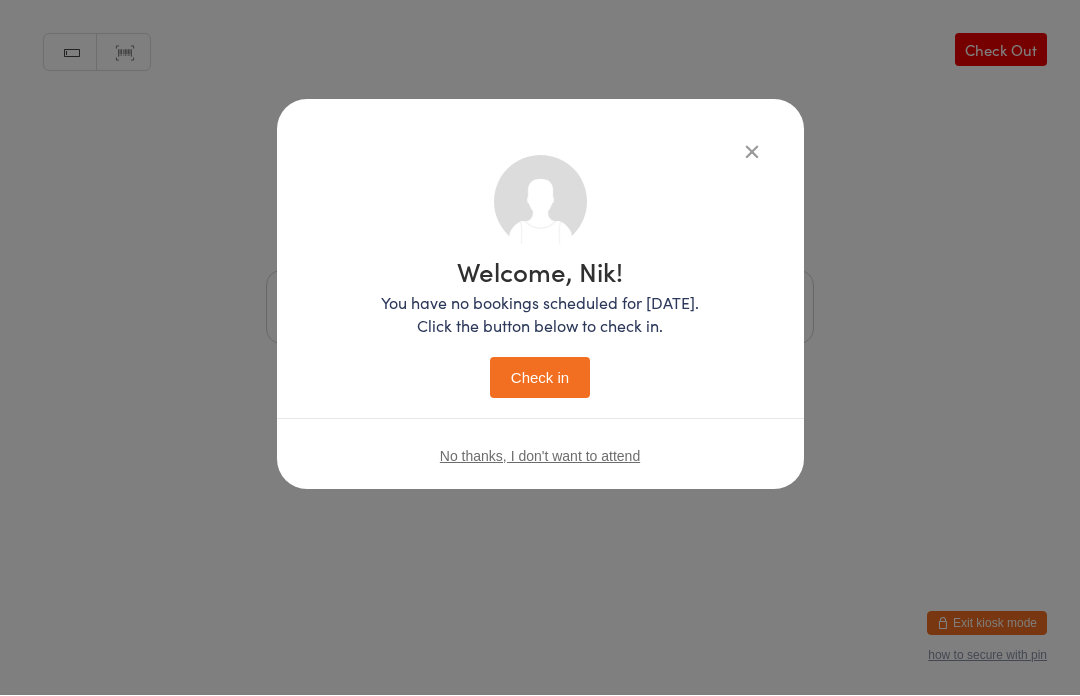 click on "Check in" at bounding box center (540, 378) 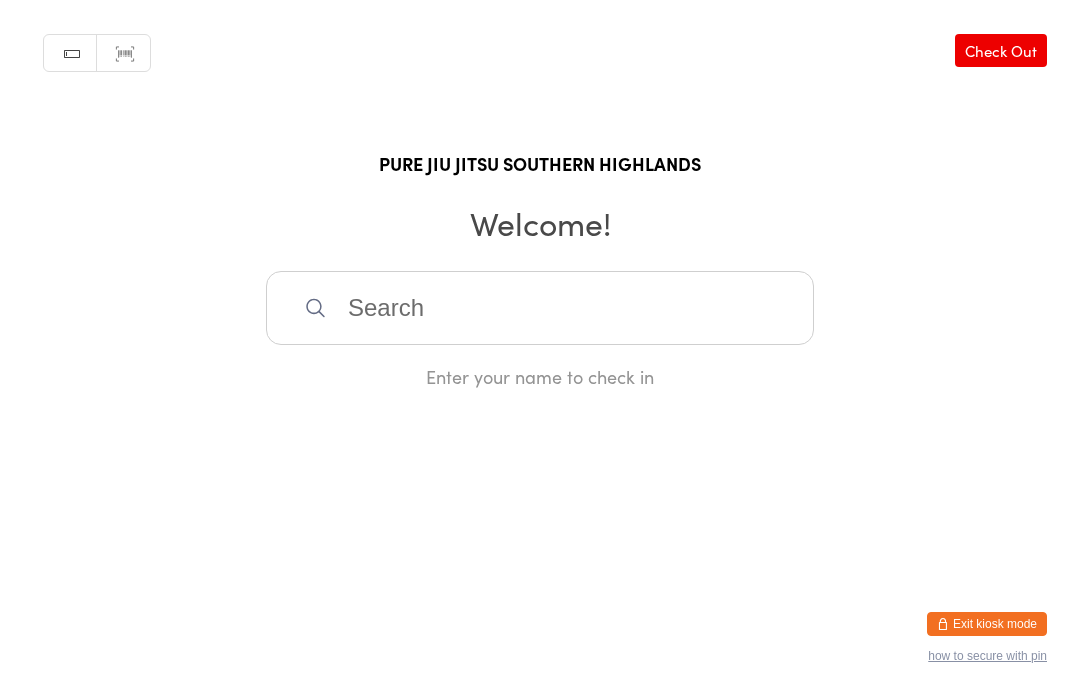 click on "You have now entered Kiosk Mode. Members will be able to check themselves in using the search field below. Click "Exit kiosk mode" below to exit Kiosk Mode at any time. Checked in successfully. Manual search Scanner input Check Out PURE JIU JITSU SOUTHERN HIGHLANDS Welcome! Enter your name to check in Exit kiosk mode how to secure with pin" at bounding box center [540, 348] 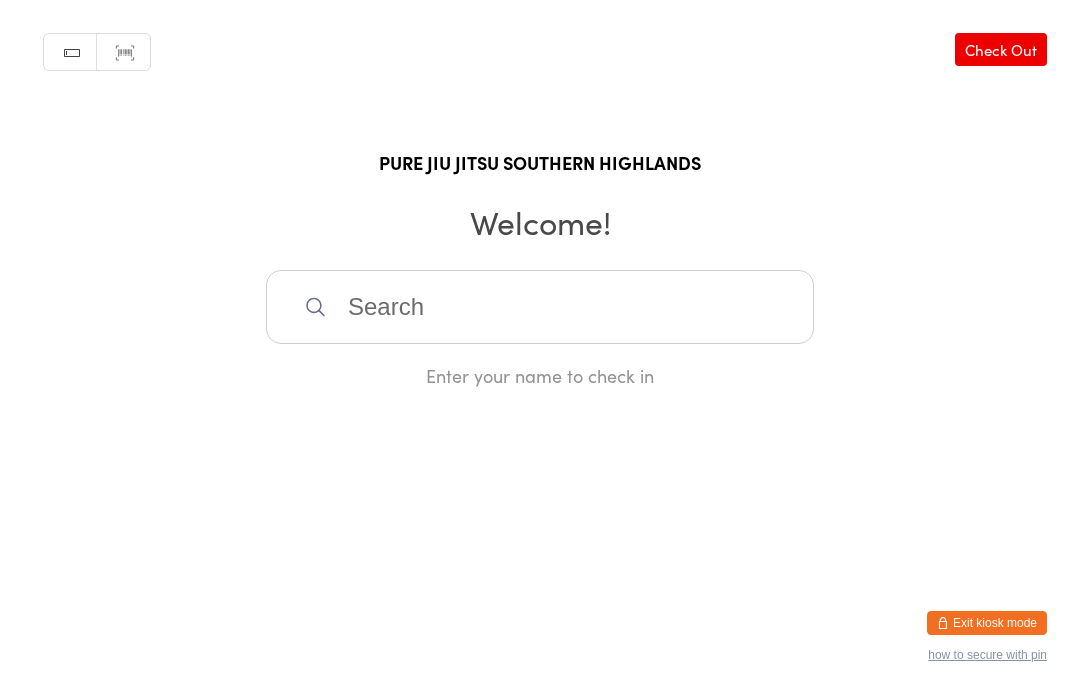click on "Enter your name to check in" at bounding box center (540, 376) 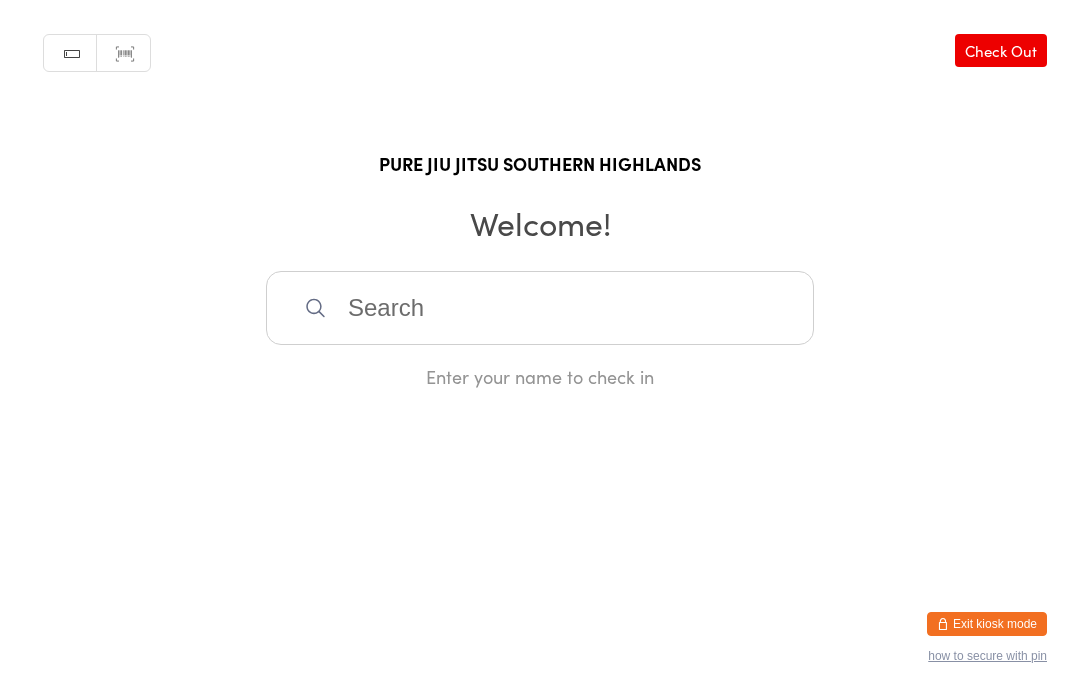click on "Manual search Scanner input Check Out PURE JIU JITSU SOUTHERN HIGHLANDS Welcome! Enter your name to check in" at bounding box center (540, 194) 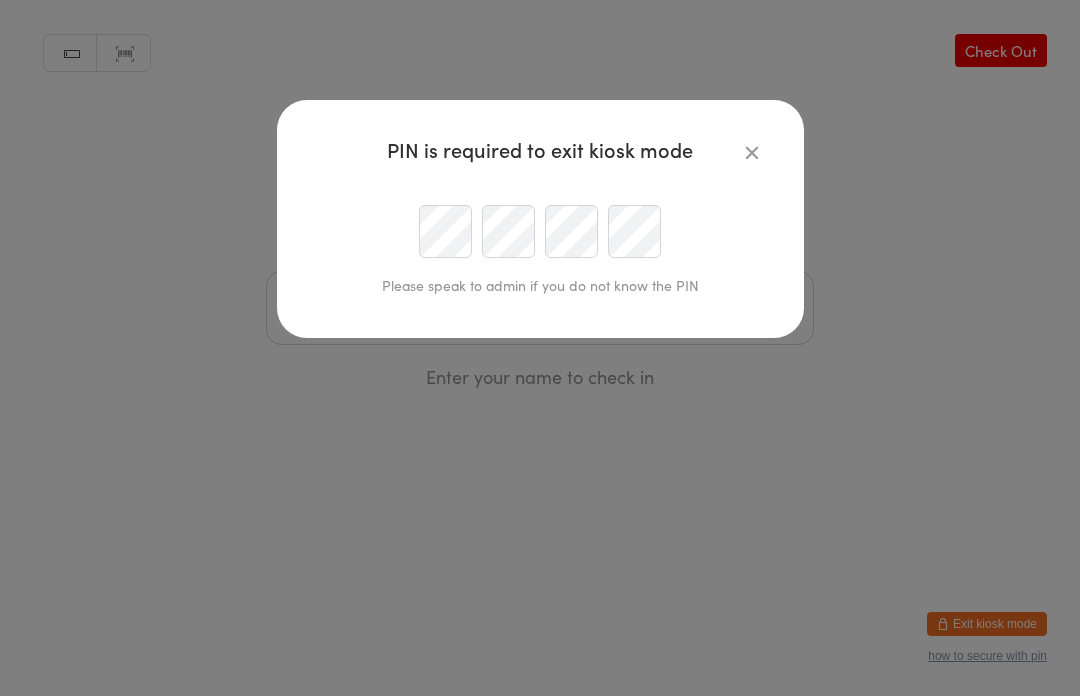 click on "PIN is required to exit kiosk mode
Please speak to admin if you do not know the PIN" at bounding box center [540, 348] 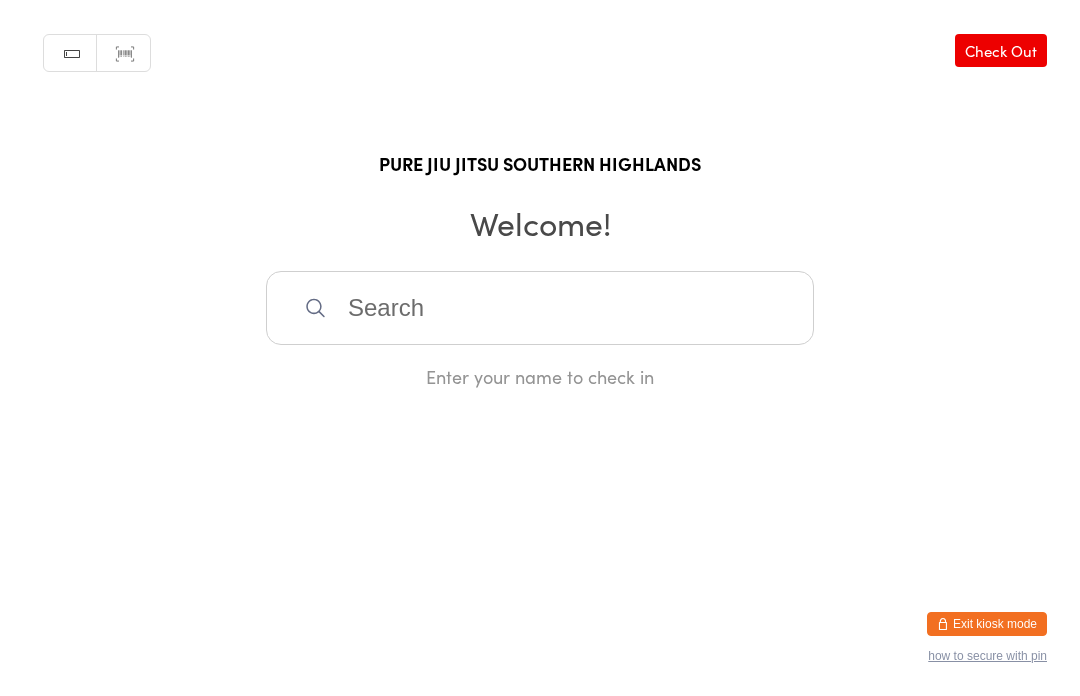 click on "Check Out" at bounding box center (1001, 50) 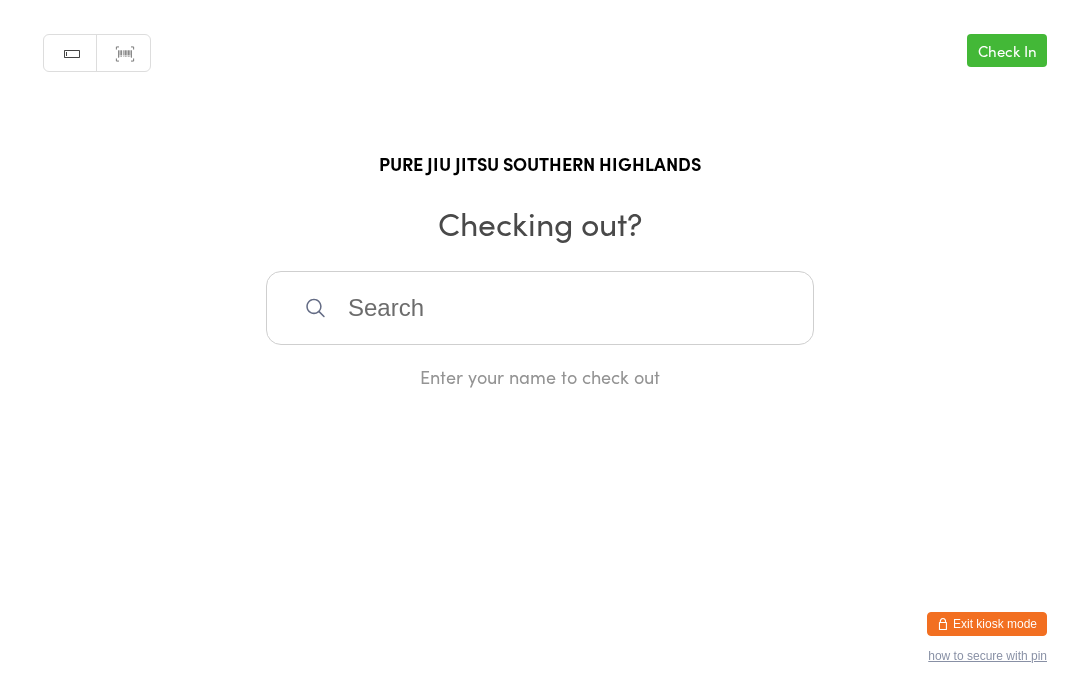 click on "Check In" at bounding box center (1007, 50) 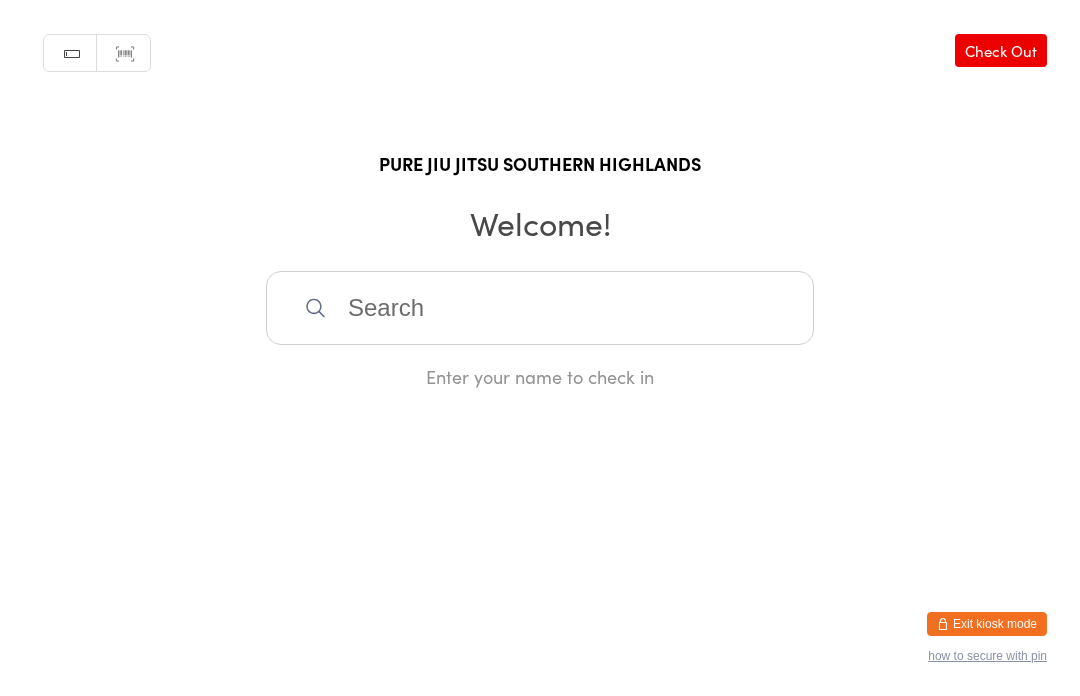 click on "Check Out" at bounding box center [1001, 50] 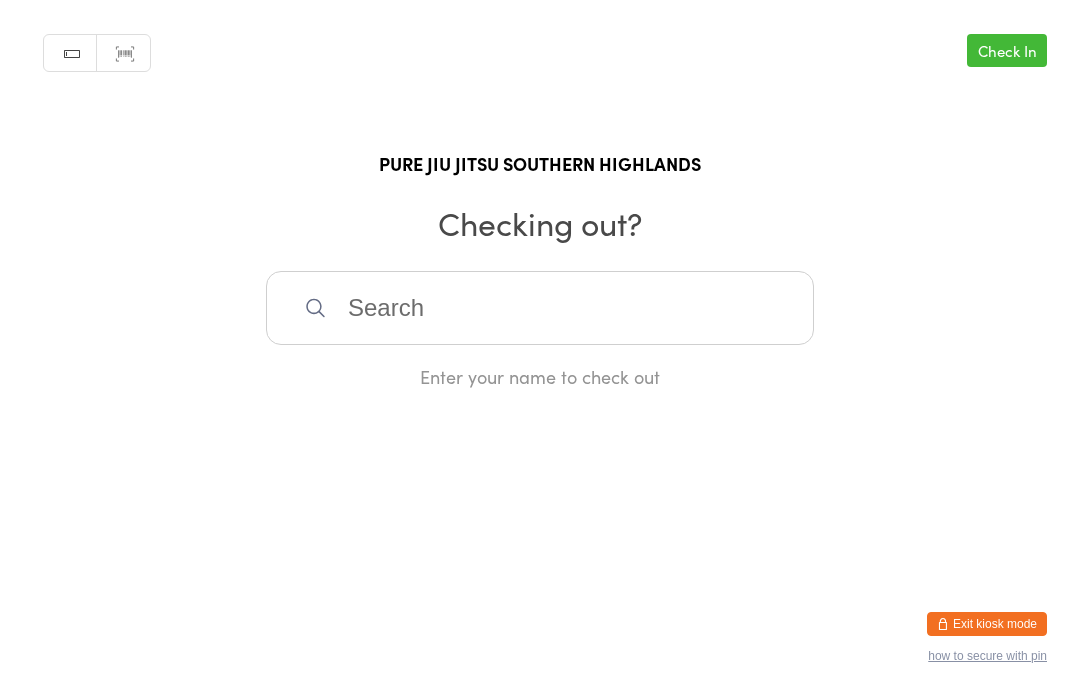 click on "You have now entered Kiosk Mode. Members will be able to check themselves in using the search field below. Click "Exit kiosk mode" below to exit Kiosk Mode at any time. Checked in successfully. Manual search Scanner input Check In PURE JIU JITSU SOUTHERN HIGHLANDS Checking out? Enter your name to check out
Exit kiosk mode how to secure with pin" at bounding box center (540, 348) 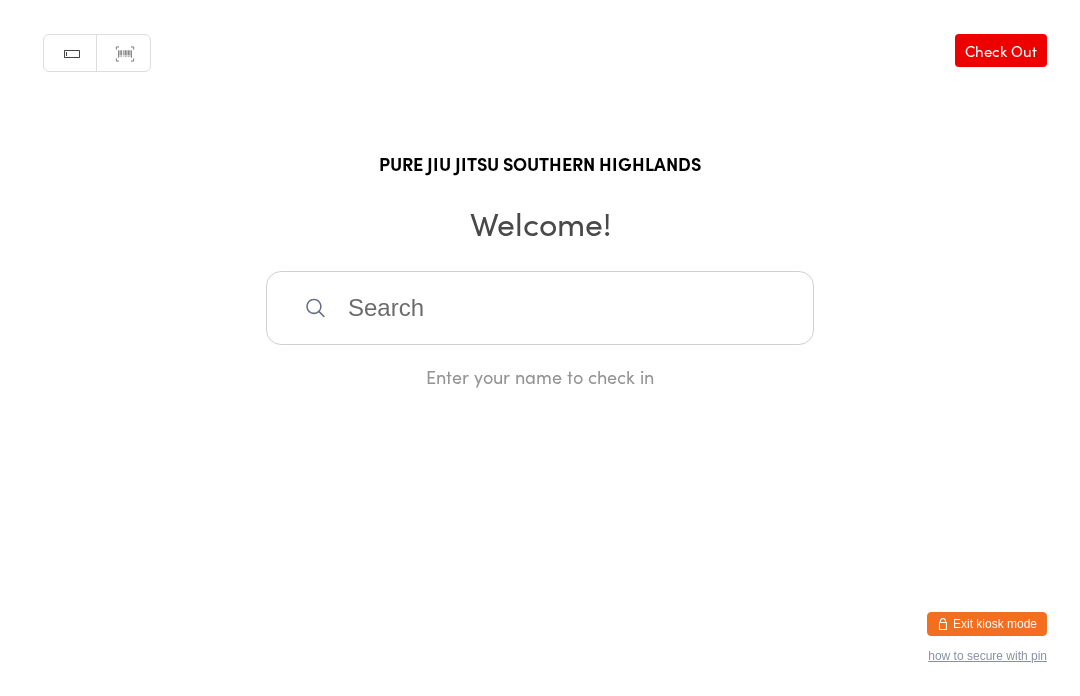 scroll, scrollTop: 0, scrollLeft: 0, axis: both 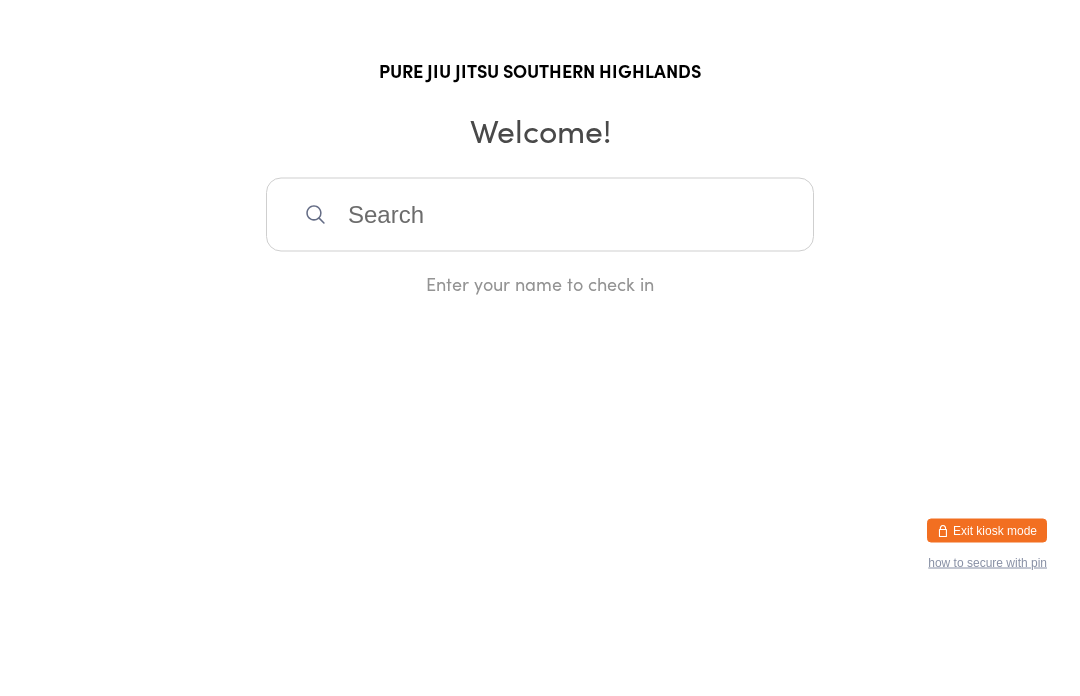type on "B" 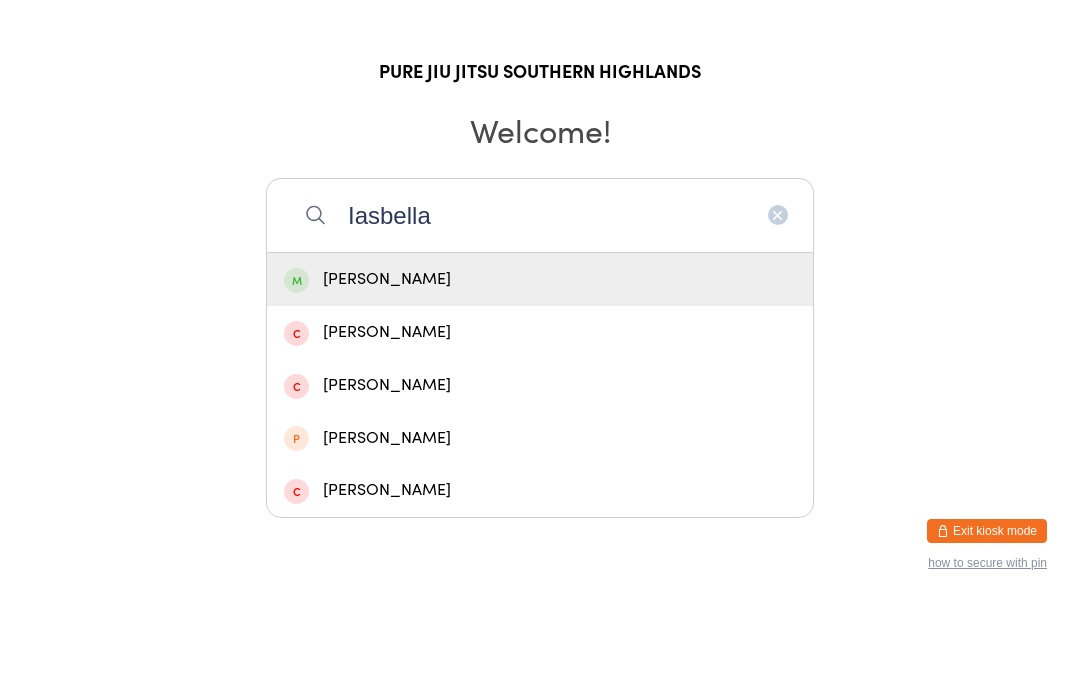 click on "Manual search Scanner input Check Out PURE JIU JITSU SOUTHERN HIGHLANDS Welcome! Iasbella [PERSON_NAME] [PERSON_NAME] [PERSON_NAME] Ciella [PERSON_NAME] Enter your name to check in" at bounding box center (540, 194) 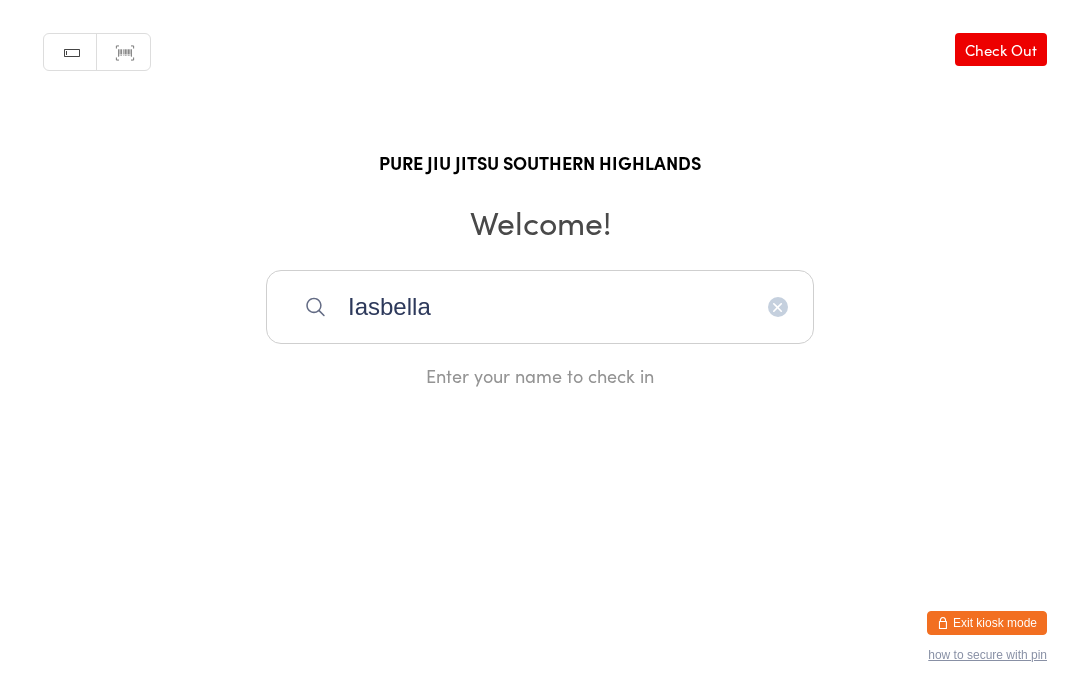 click on "Iasbella" at bounding box center (540, 308) 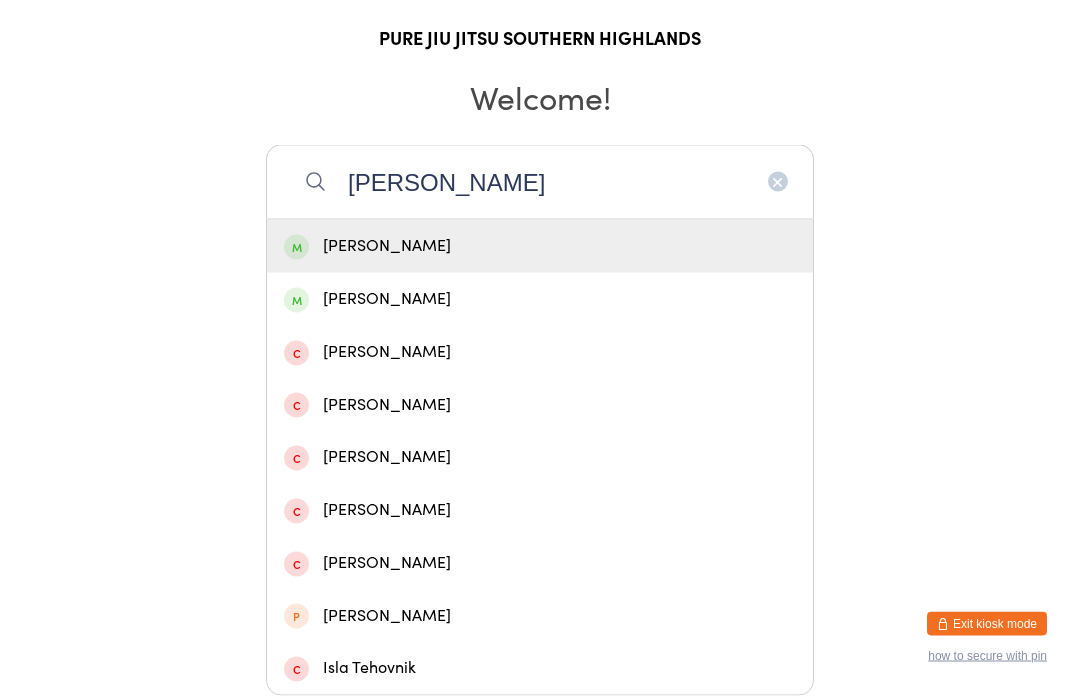 scroll, scrollTop: 103, scrollLeft: 0, axis: vertical 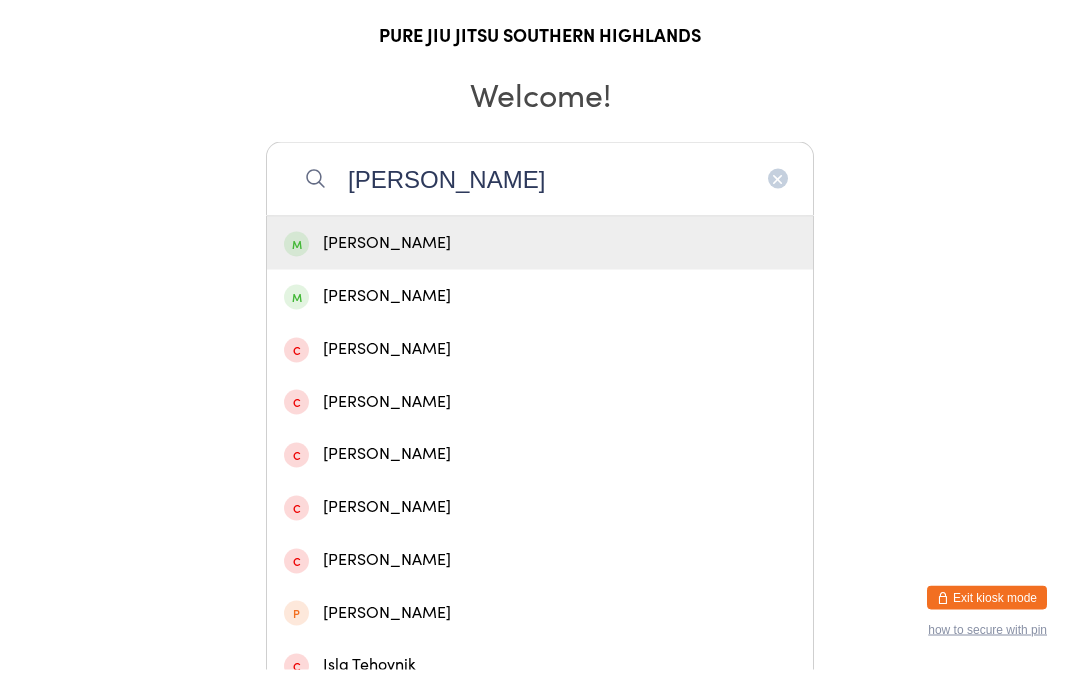 type on "[PERSON_NAME]" 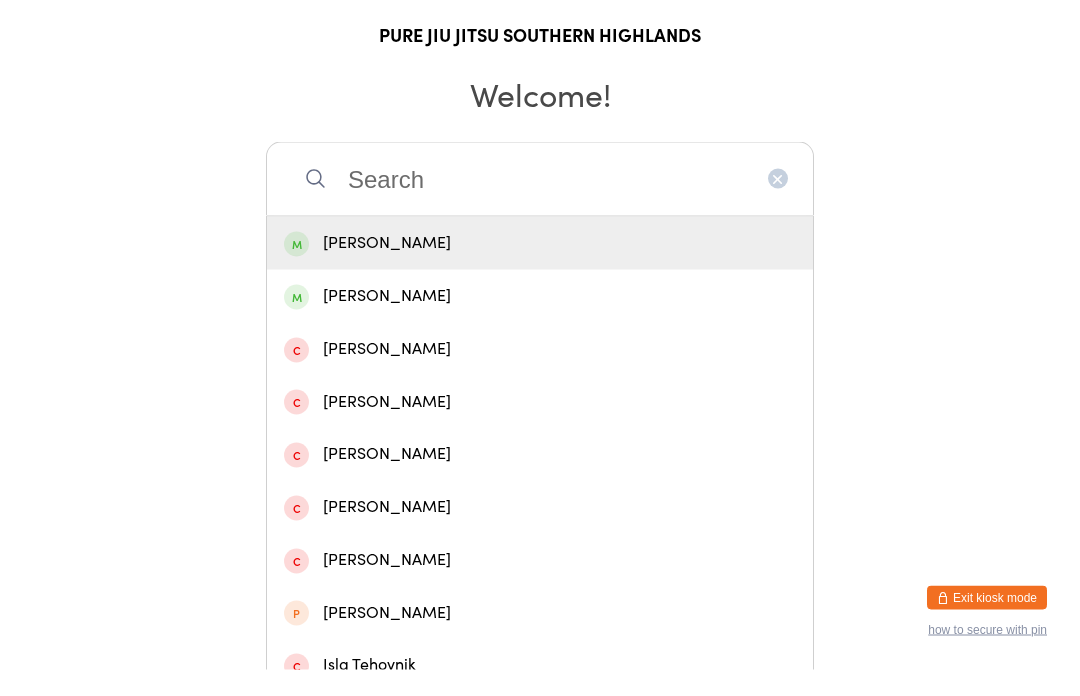 scroll, scrollTop: 0, scrollLeft: 0, axis: both 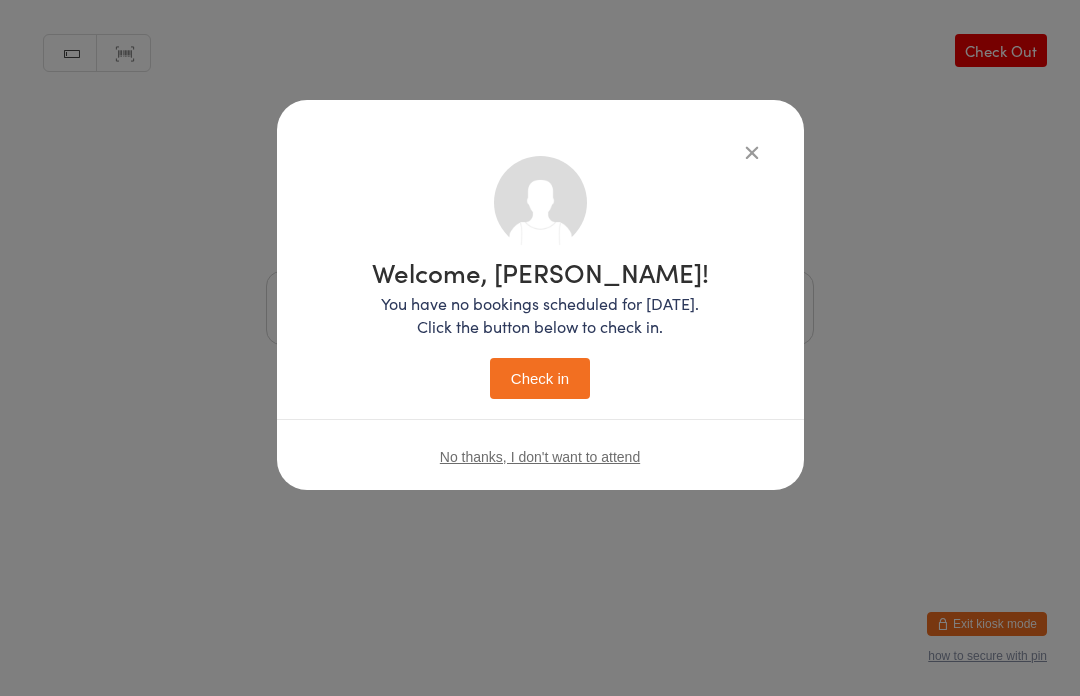 click on "Check in" at bounding box center (540, 378) 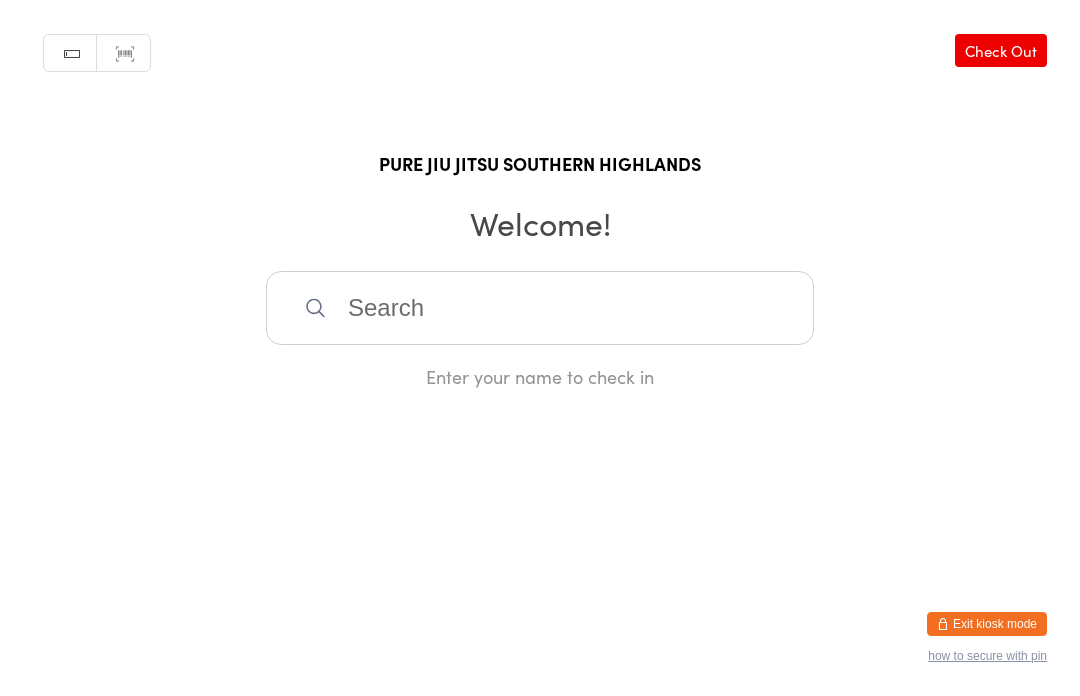 click at bounding box center [540, 308] 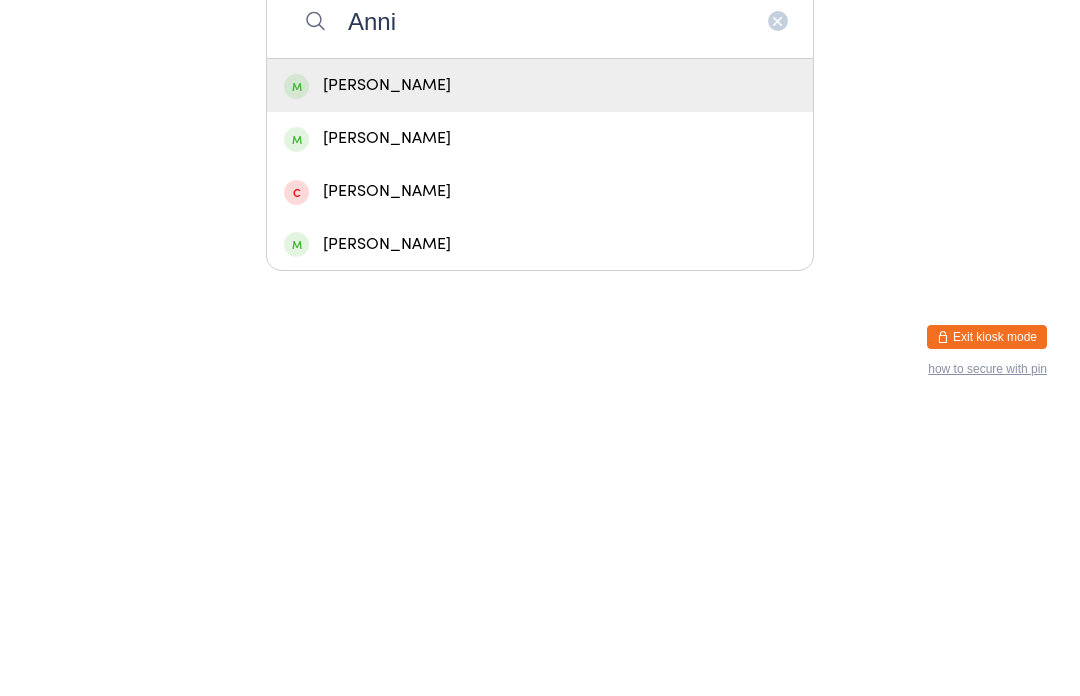 type on "Anni" 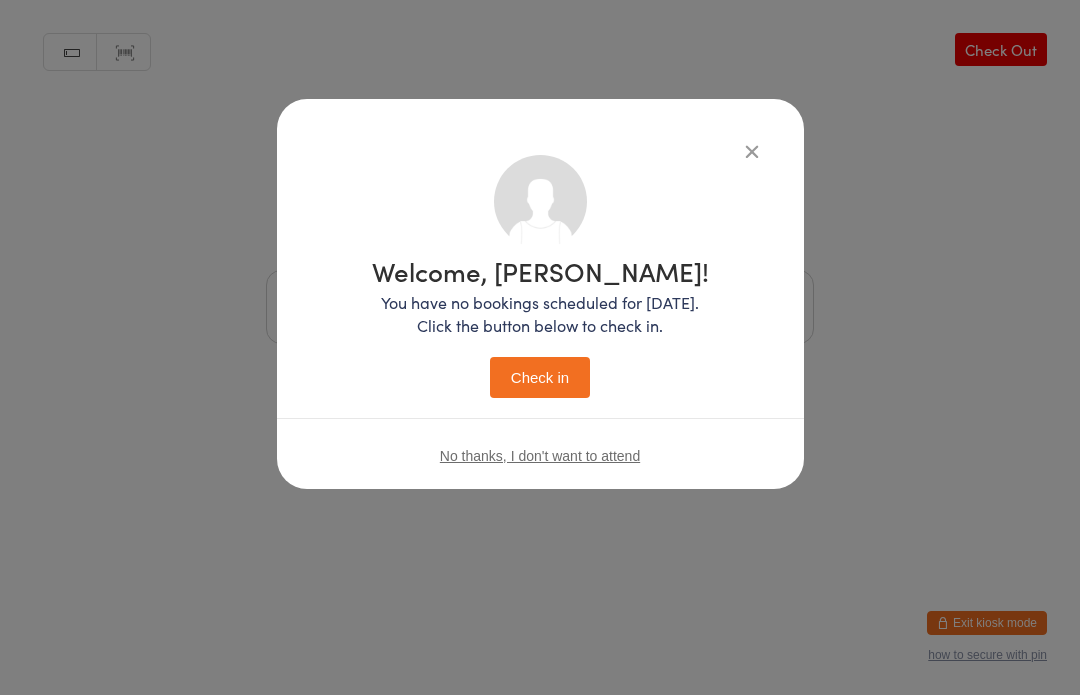 click on "Check in" at bounding box center [540, 378] 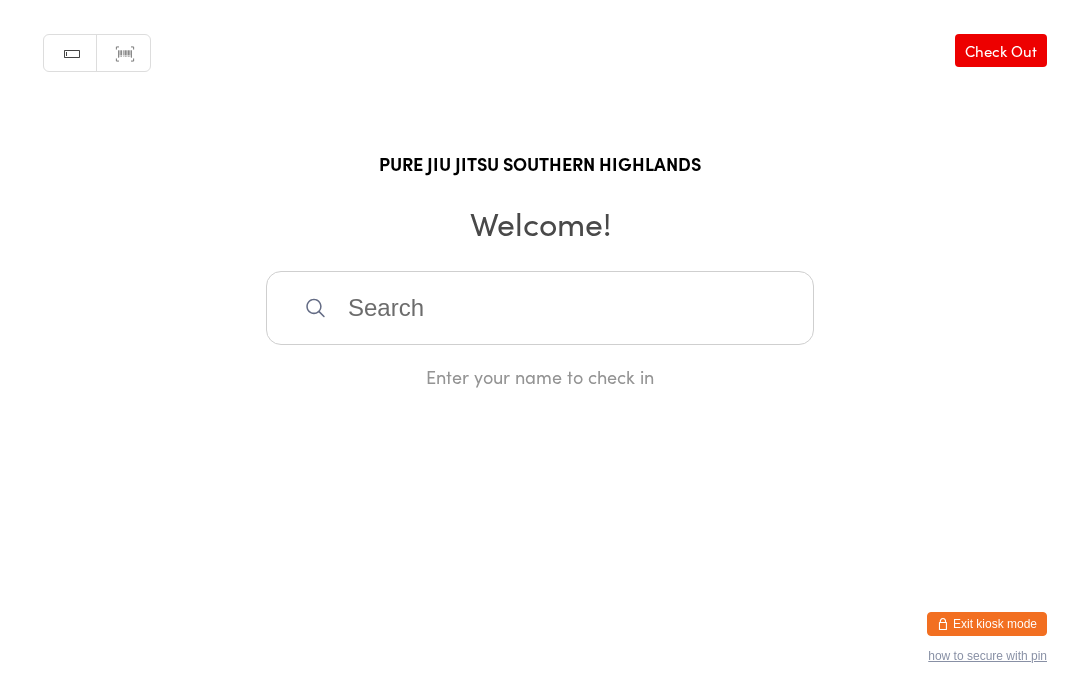 click at bounding box center (540, 308) 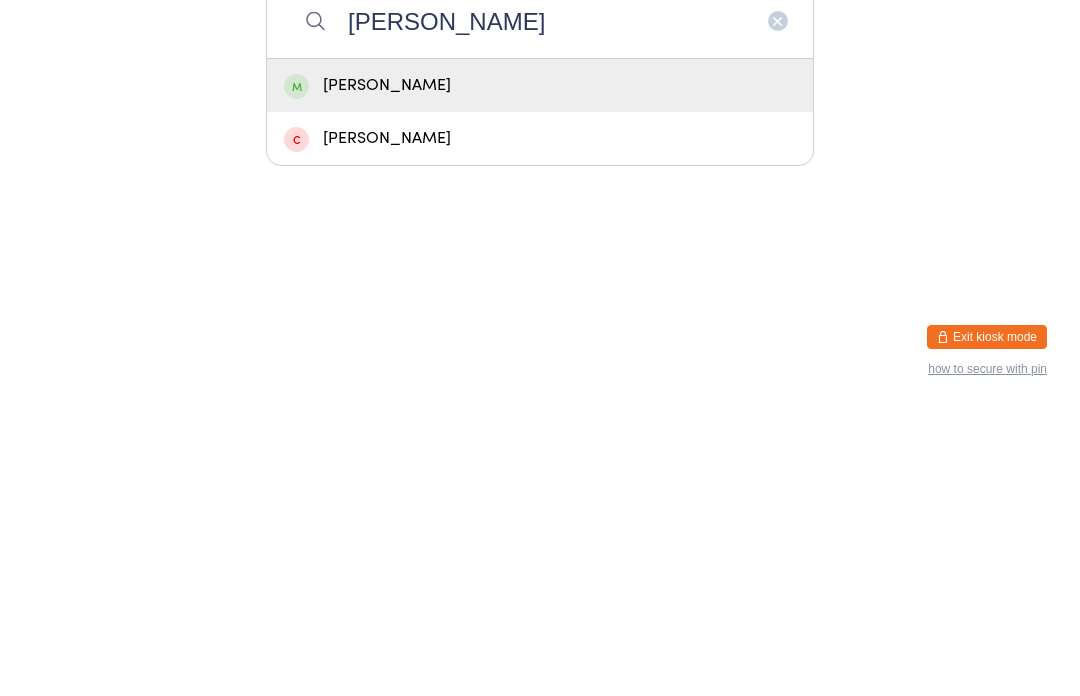 type on "[PERSON_NAME]" 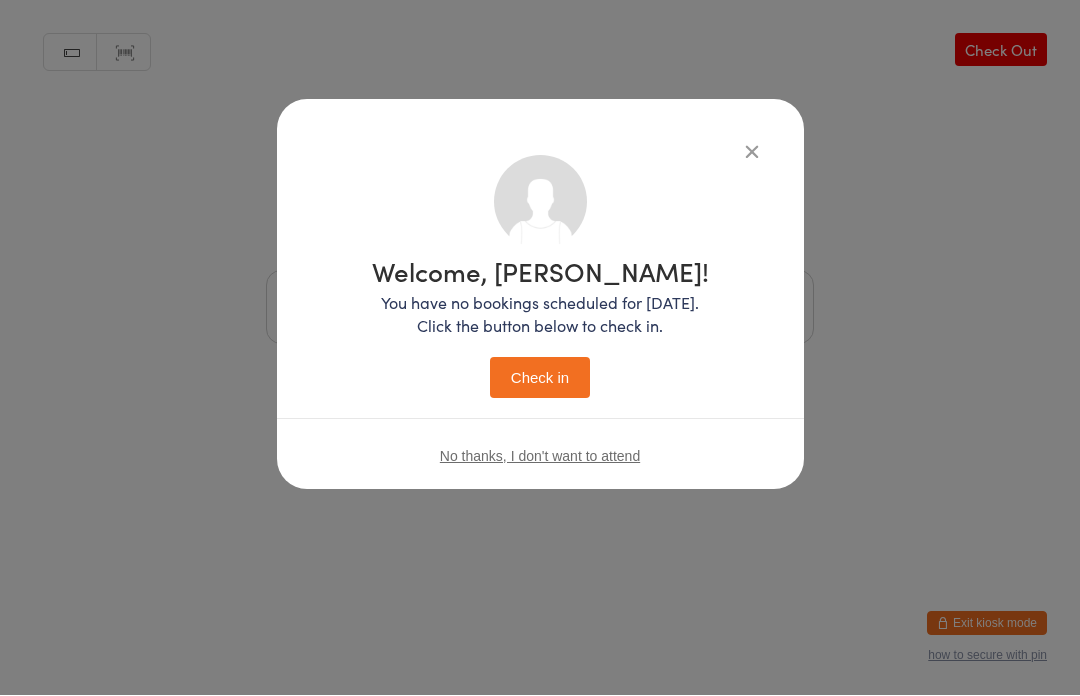 click on "Check in" at bounding box center [540, 378] 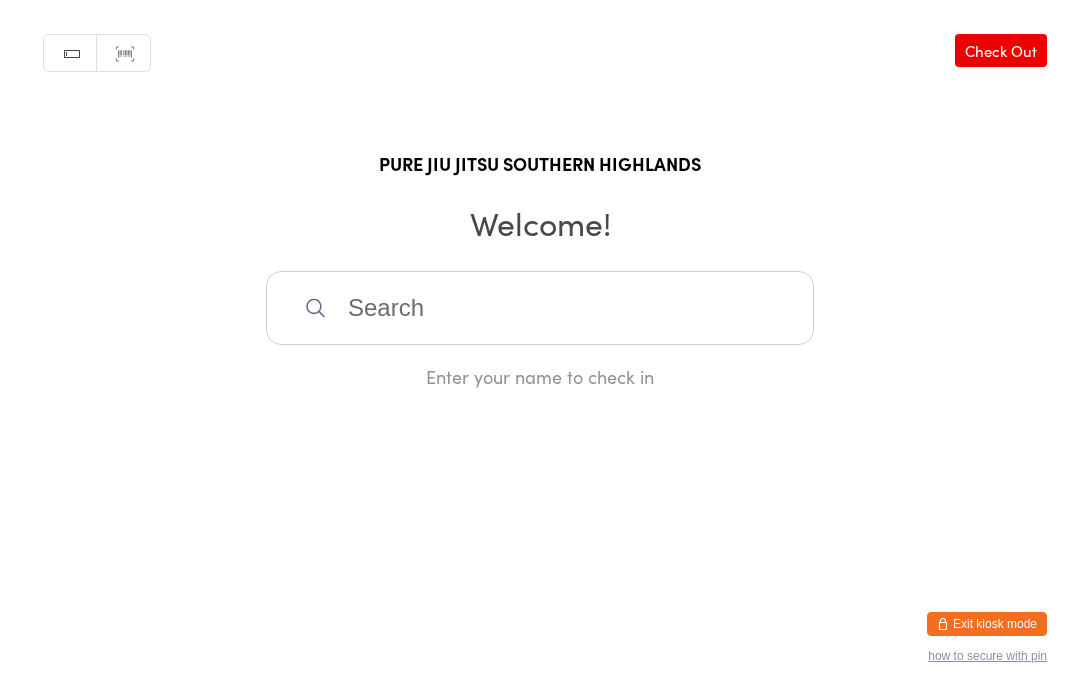 click at bounding box center [540, 308] 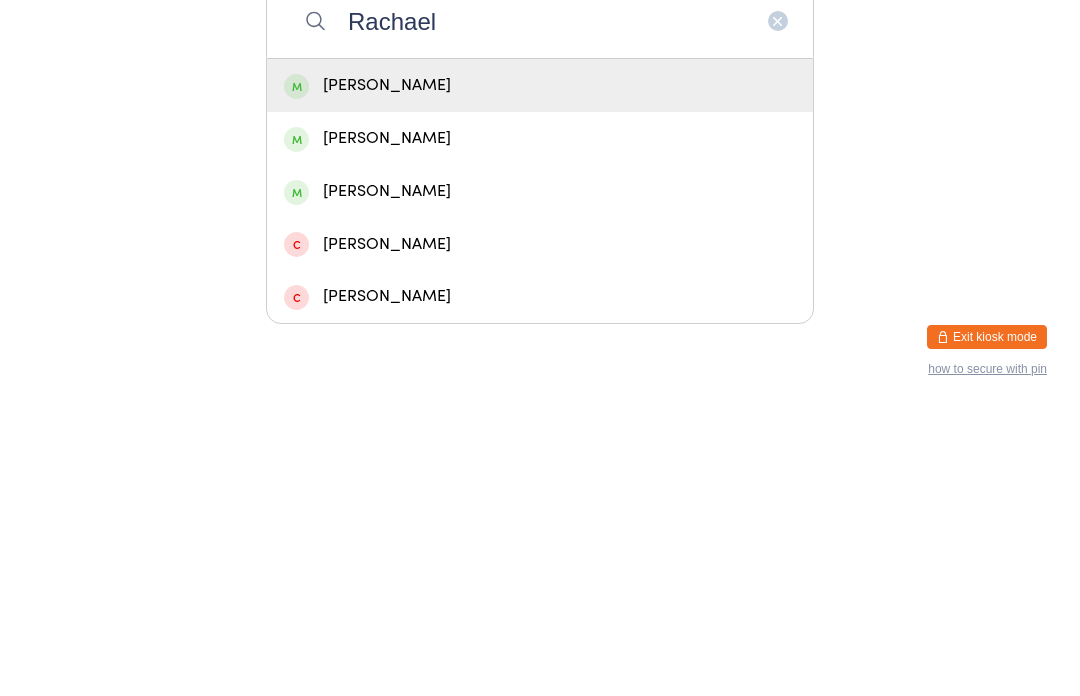 type on "Rachael" 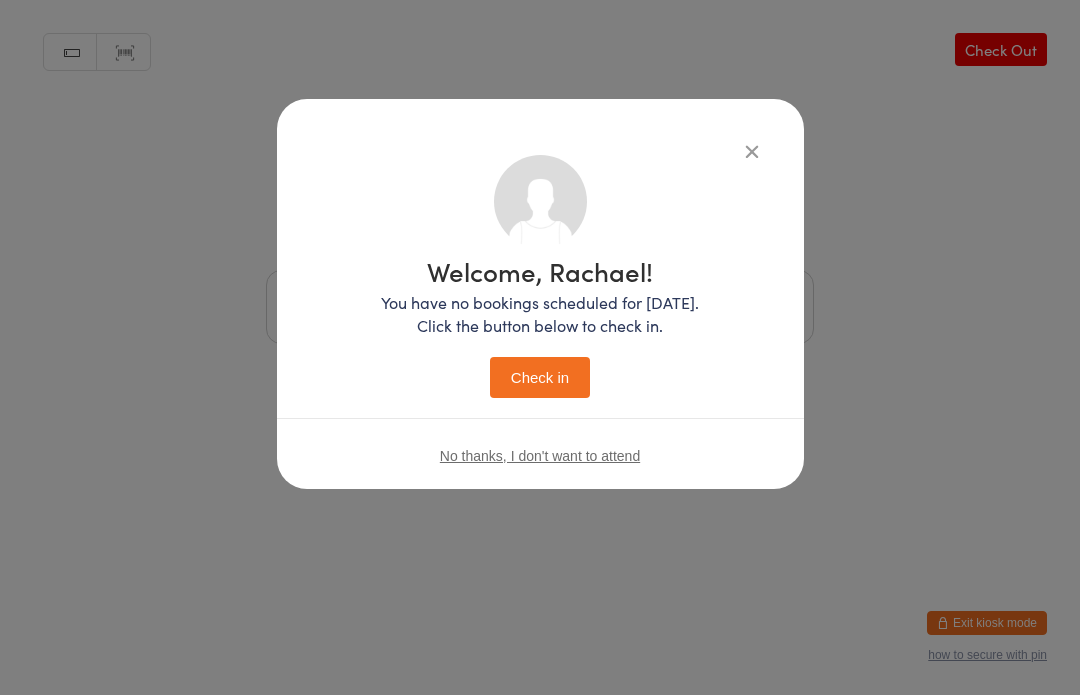click on "You have no bookings scheduled for [DATE]. Click the button below to check in." at bounding box center (540, 315) 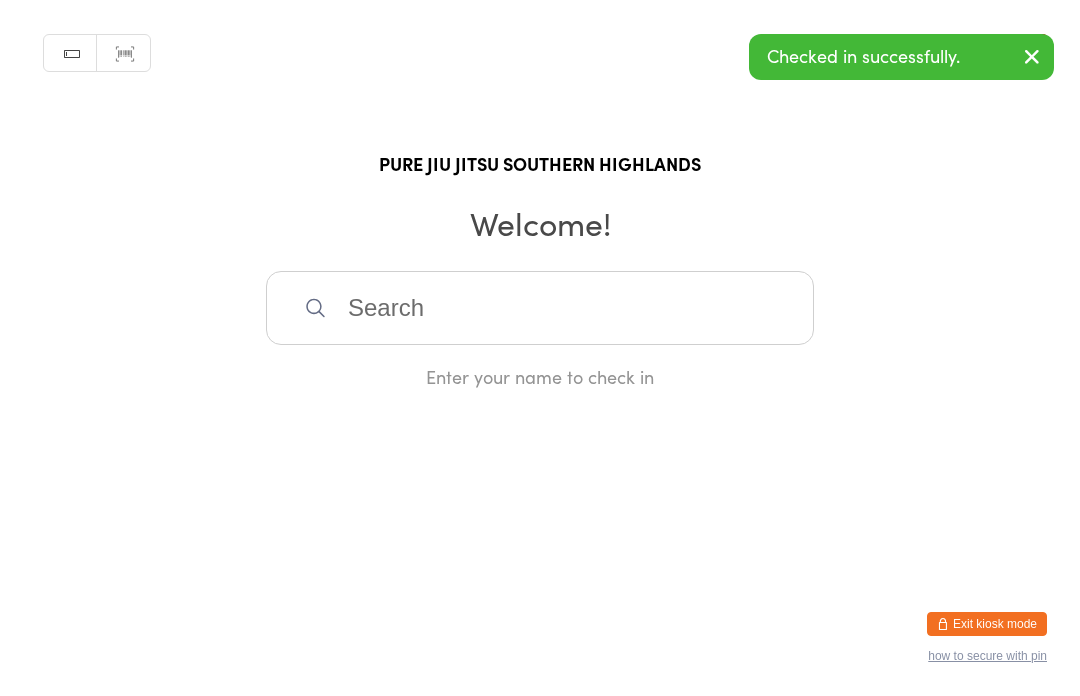 click at bounding box center [540, 308] 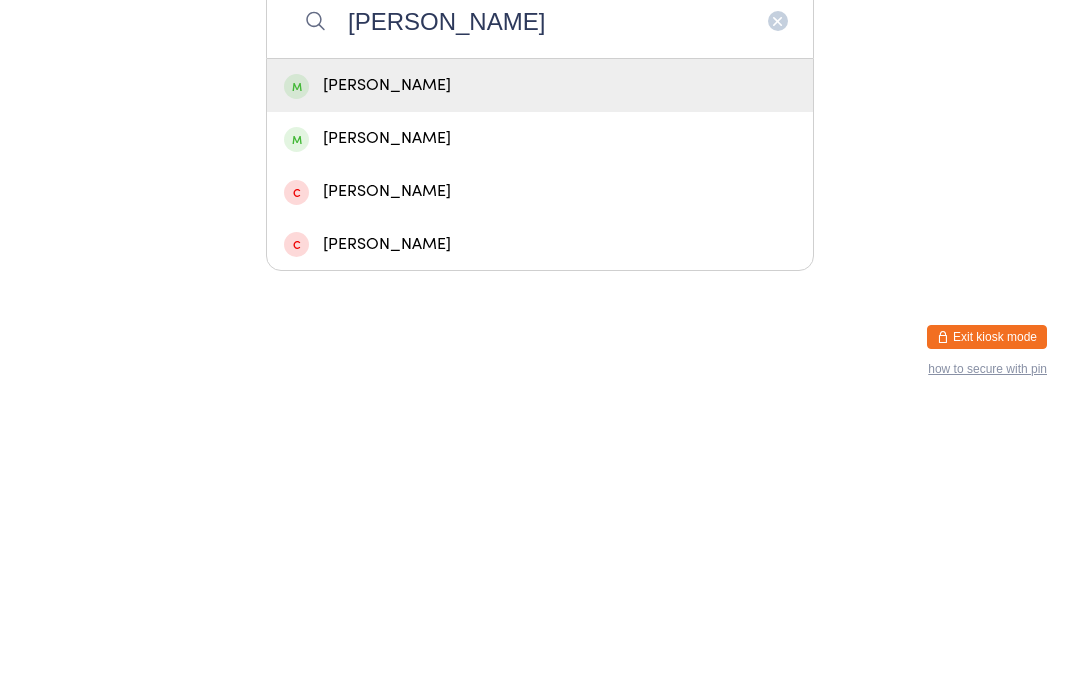 type on "[PERSON_NAME]" 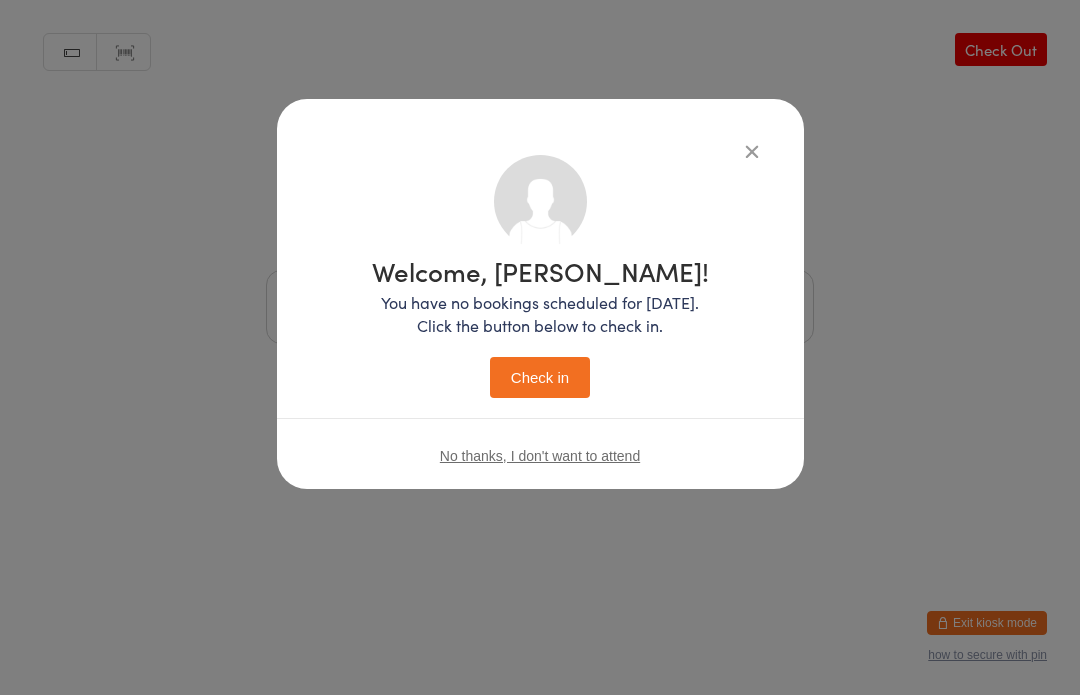 click on "Check in" at bounding box center [540, 378] 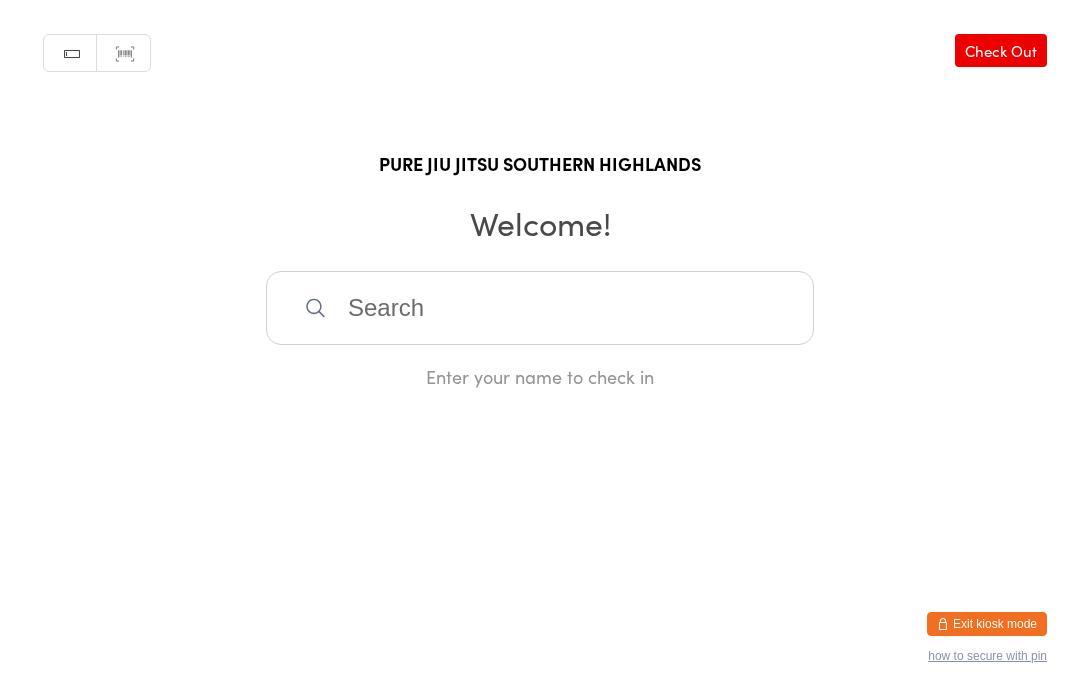 click at bounding box center (540, 308) 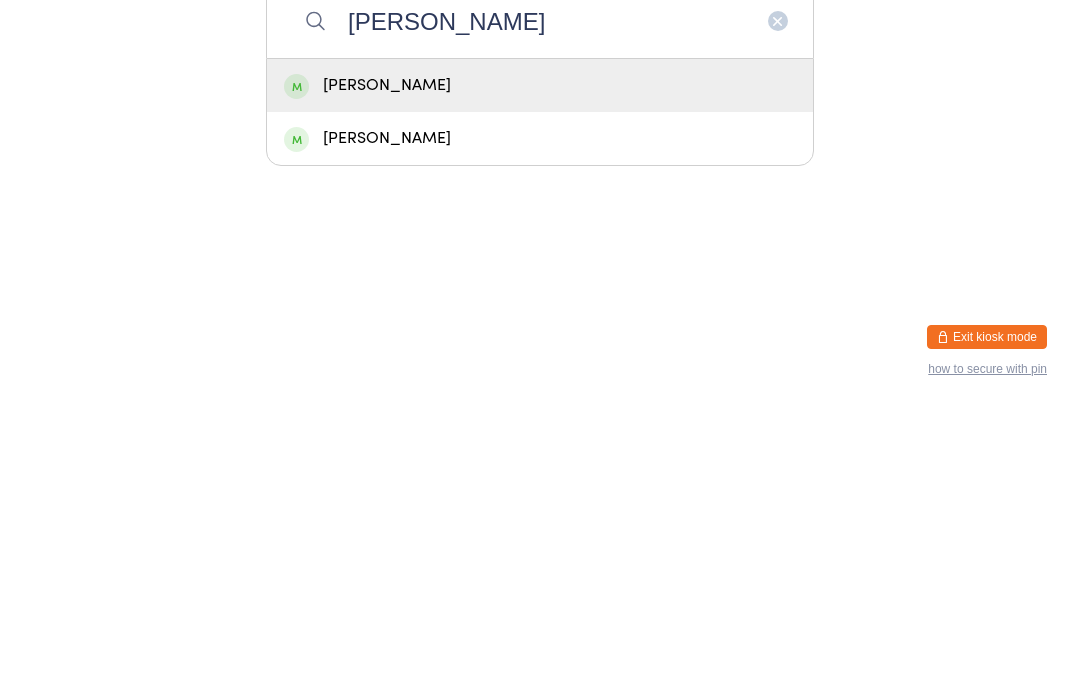 type on "[PERSON_NAME]" 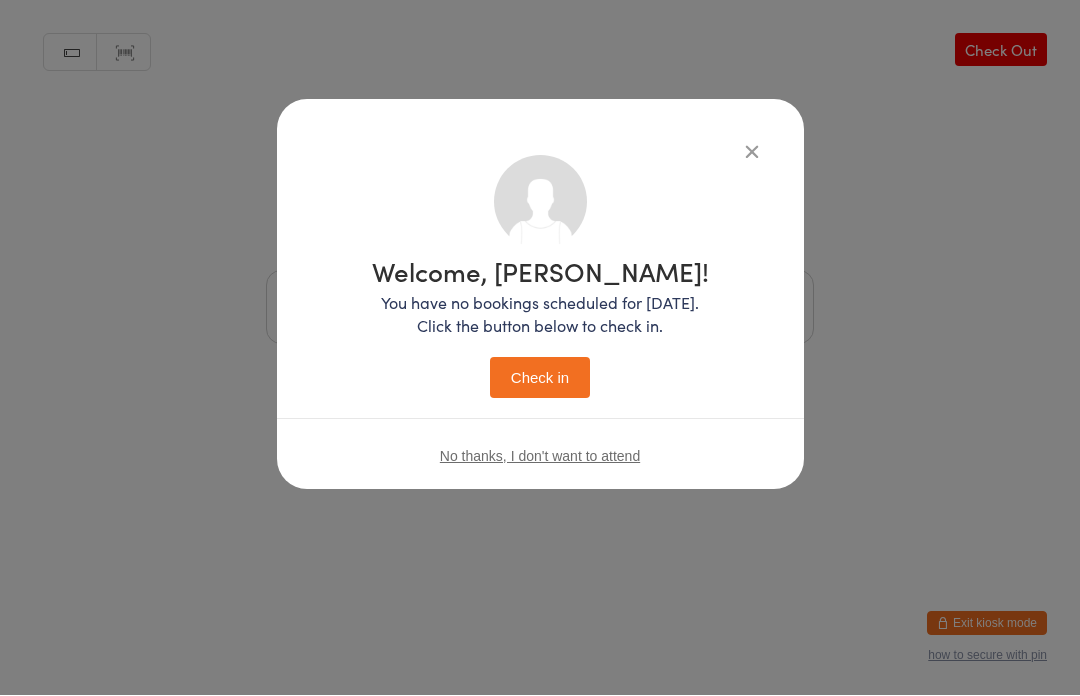 click on "Welcome, [PERSON_NAME]! You have no bookings scheduled for [DATE]. Click the button below to check in. Check in" at bounding box center [540, 329] 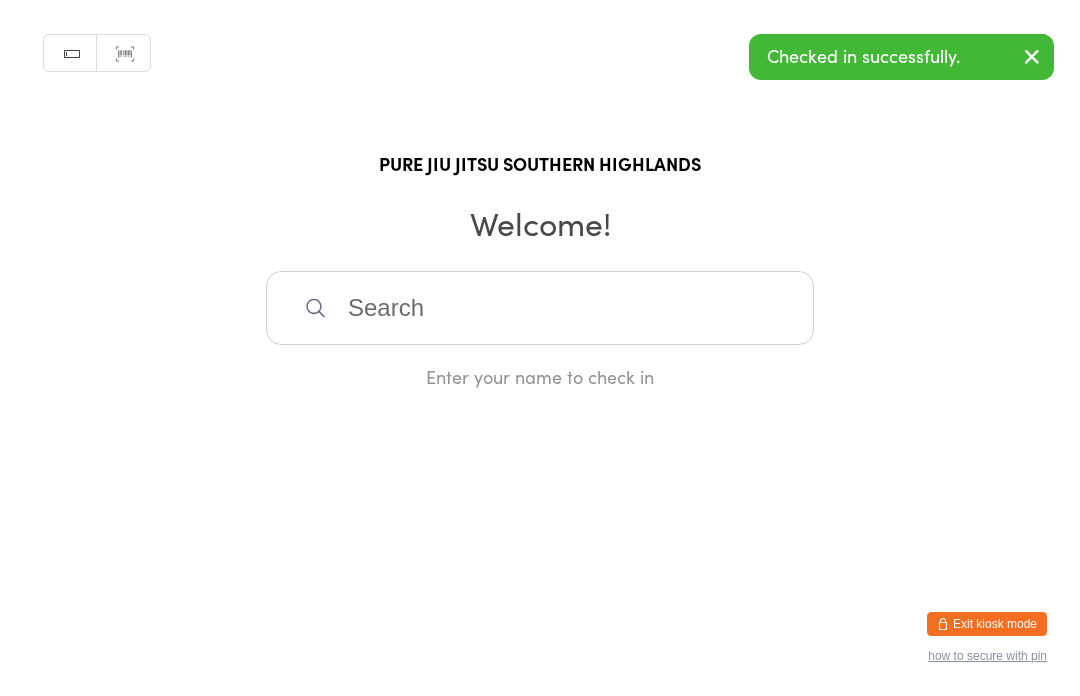 click at bounding box center (540, 308) 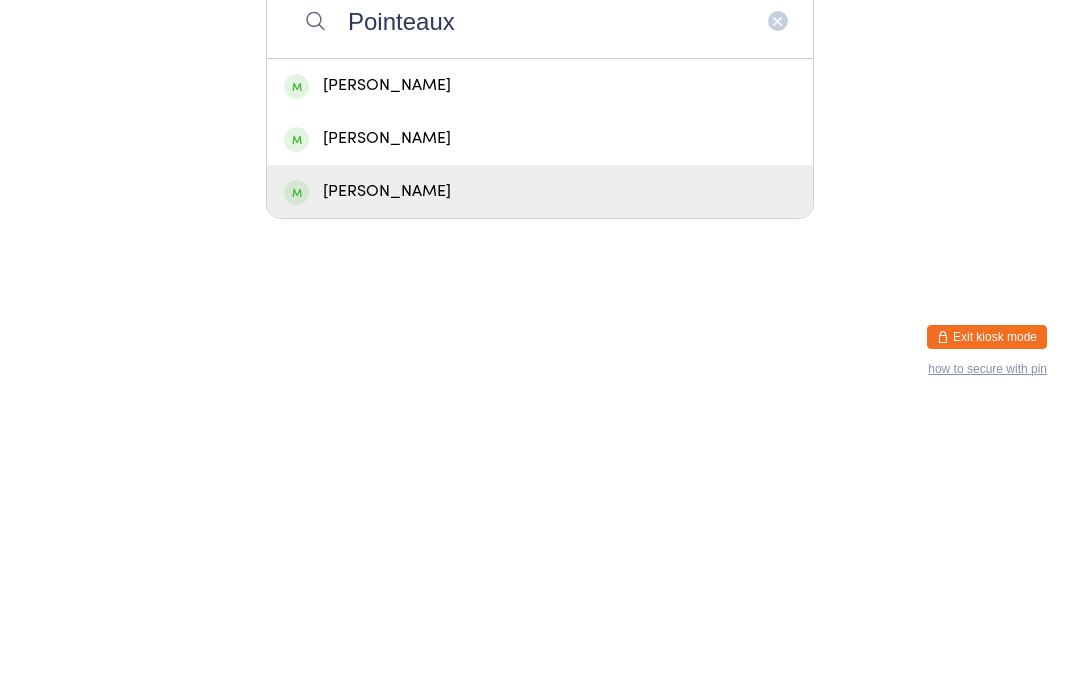 type on "Pointeaux" 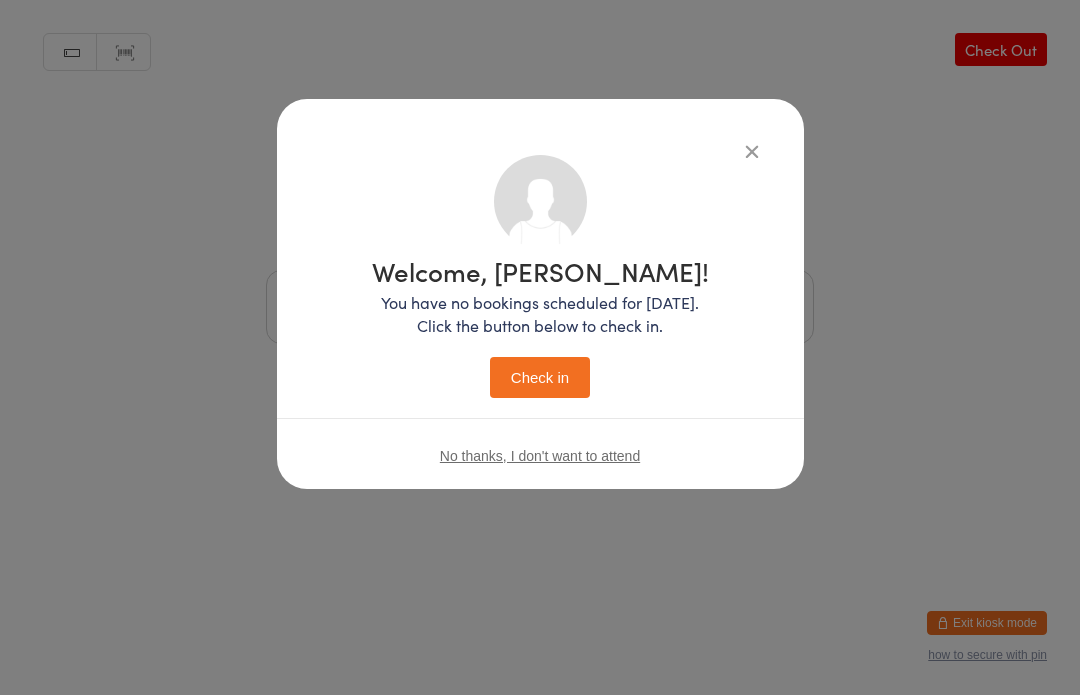 click on "Check in" at bounding box center (540, 378) 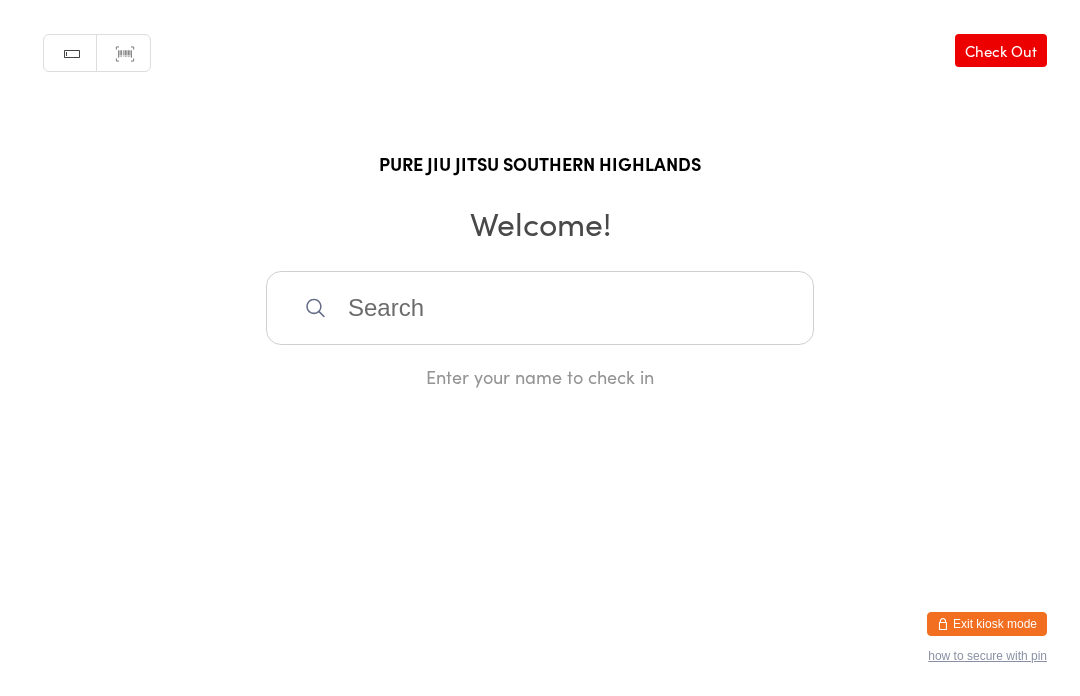 click at bounding box center [540, 308] 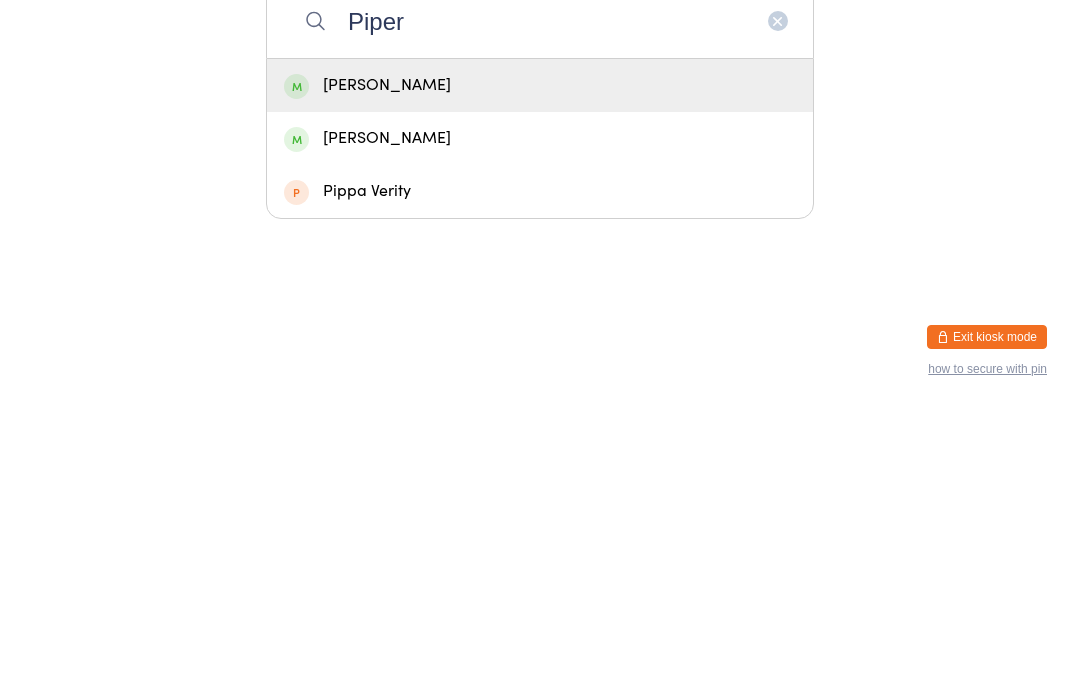 type on "Piper" 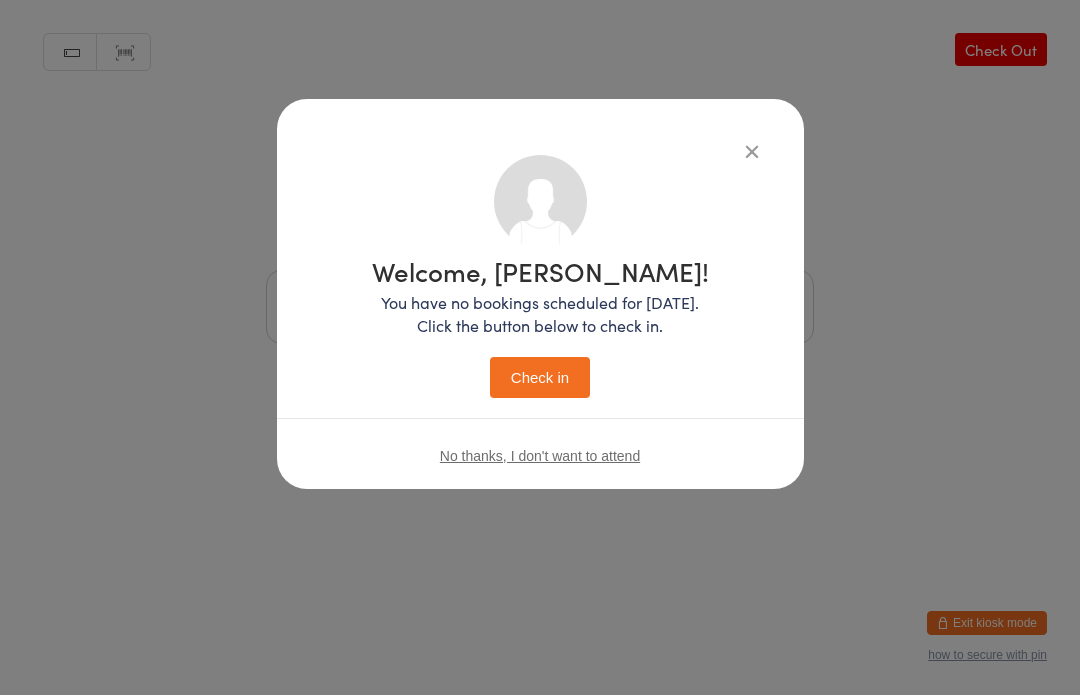 click on "Check in" at bounding box center (540, 378) 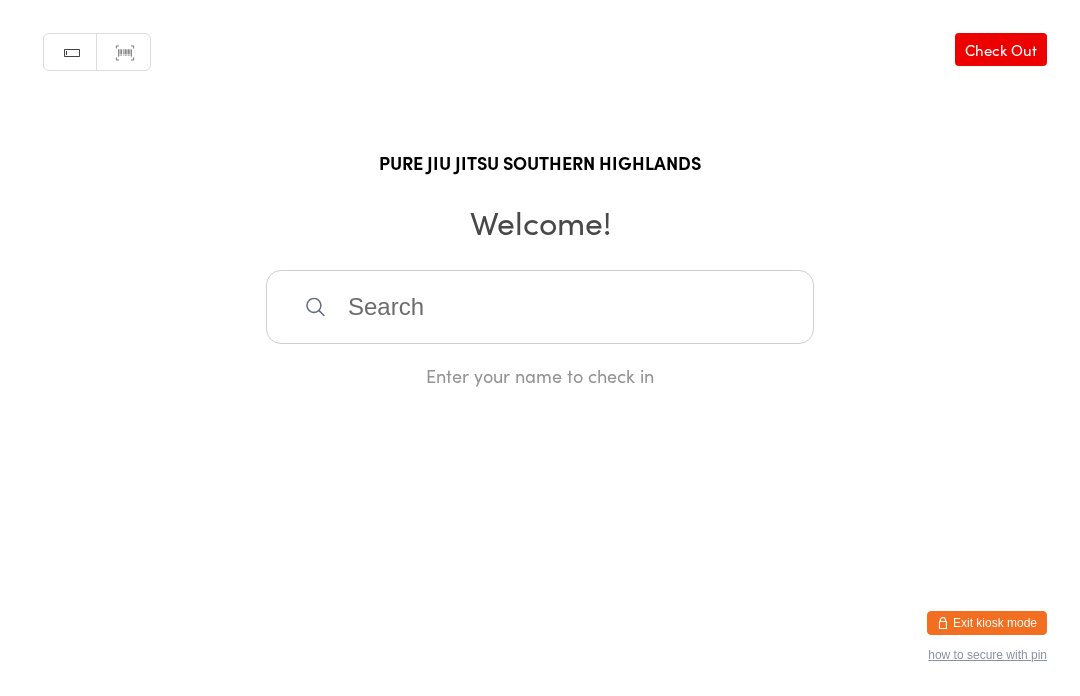 click at bounding box center [540, 308] 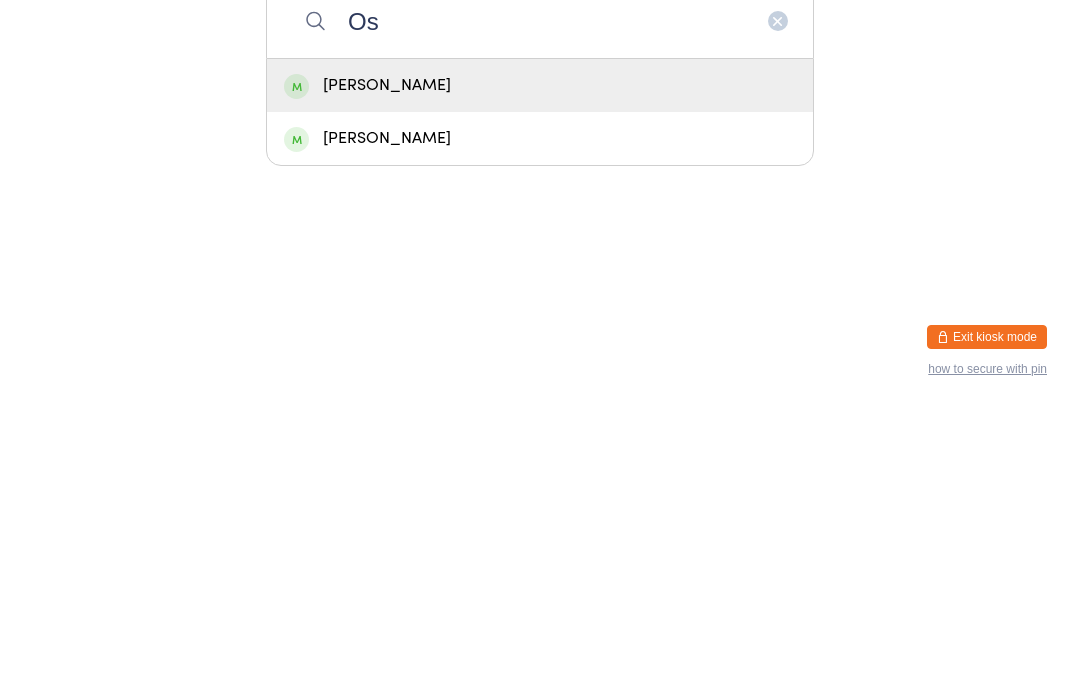 type on "Os" 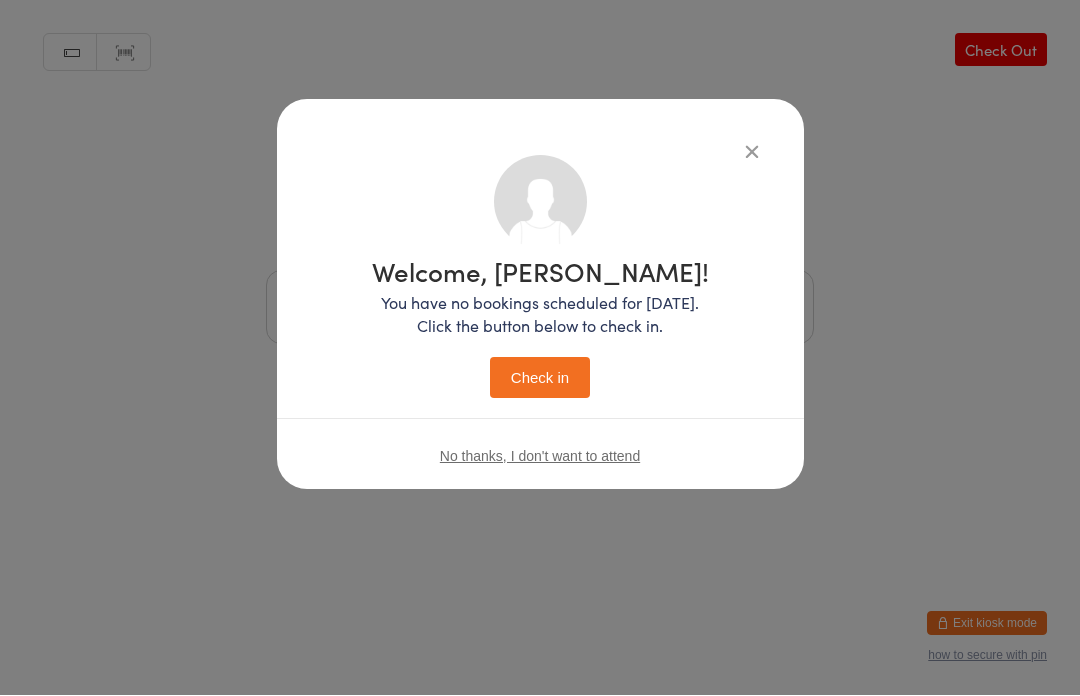 click on "Check in" at bounding box center [540, 378] 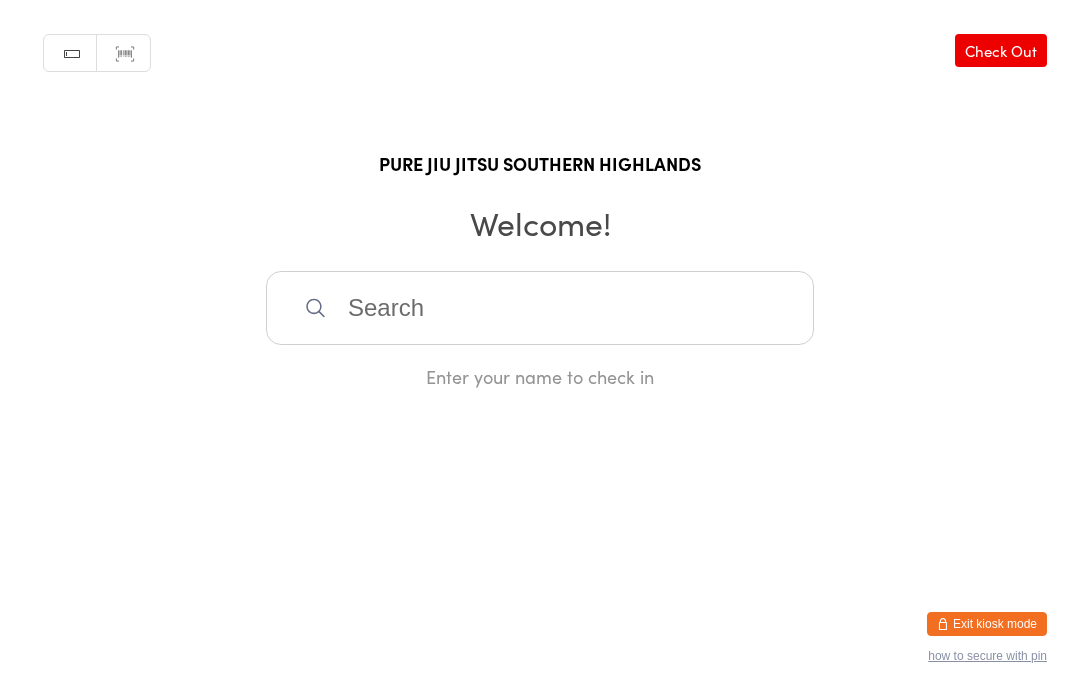 click at bounding box center [540, 308] 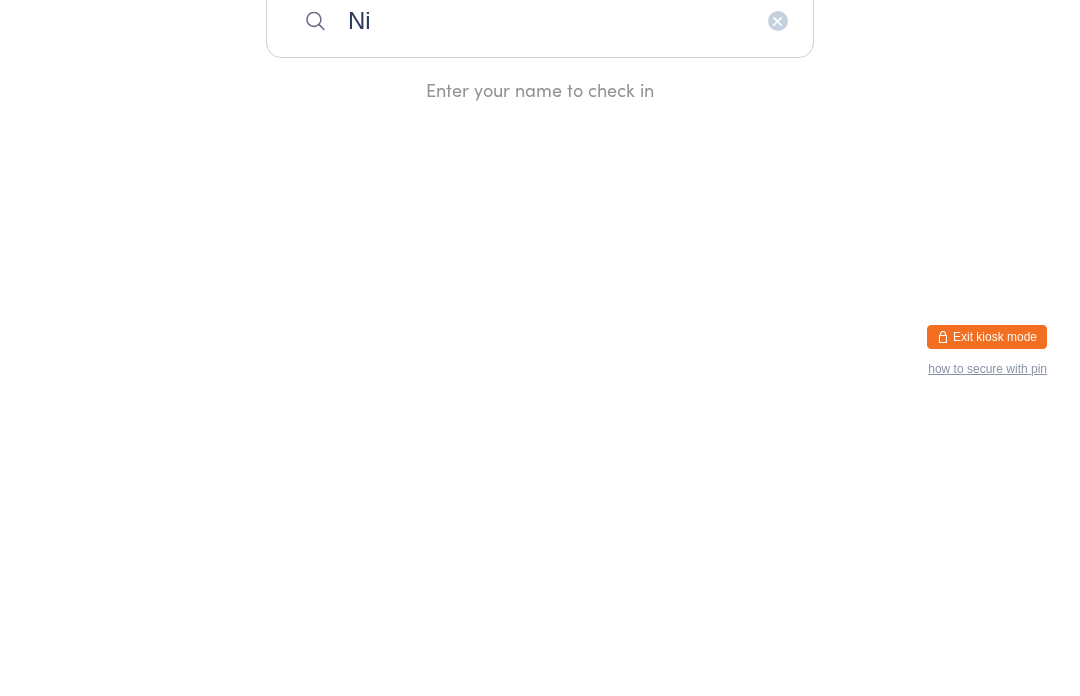 type on "Nik" 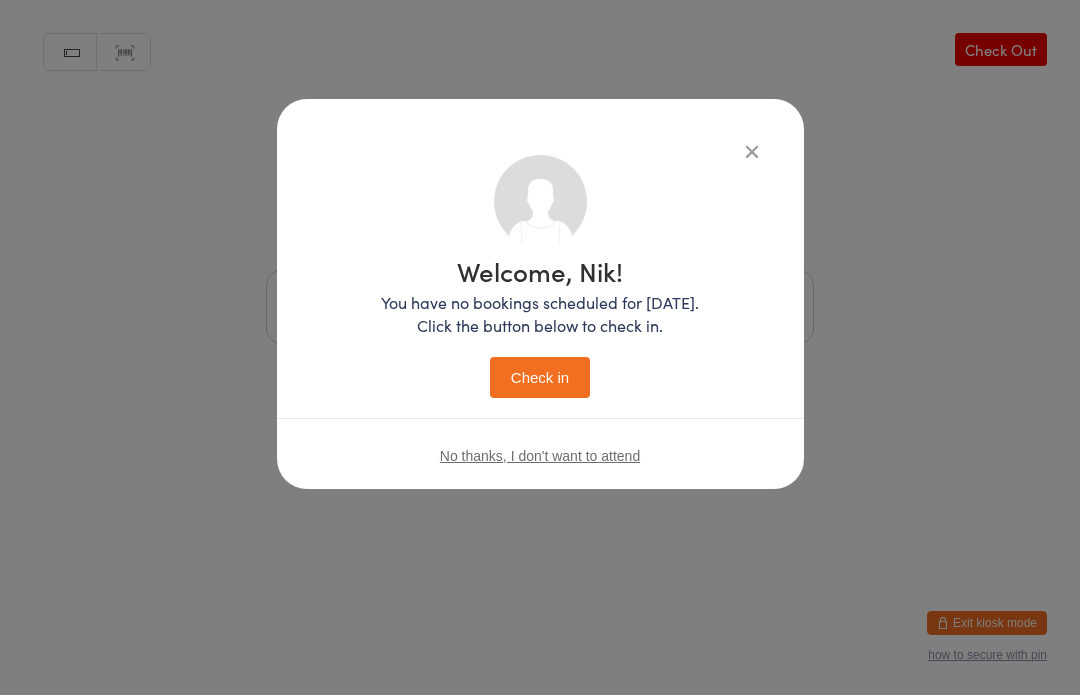 click on "Check in" at bounding box center (540, 378) 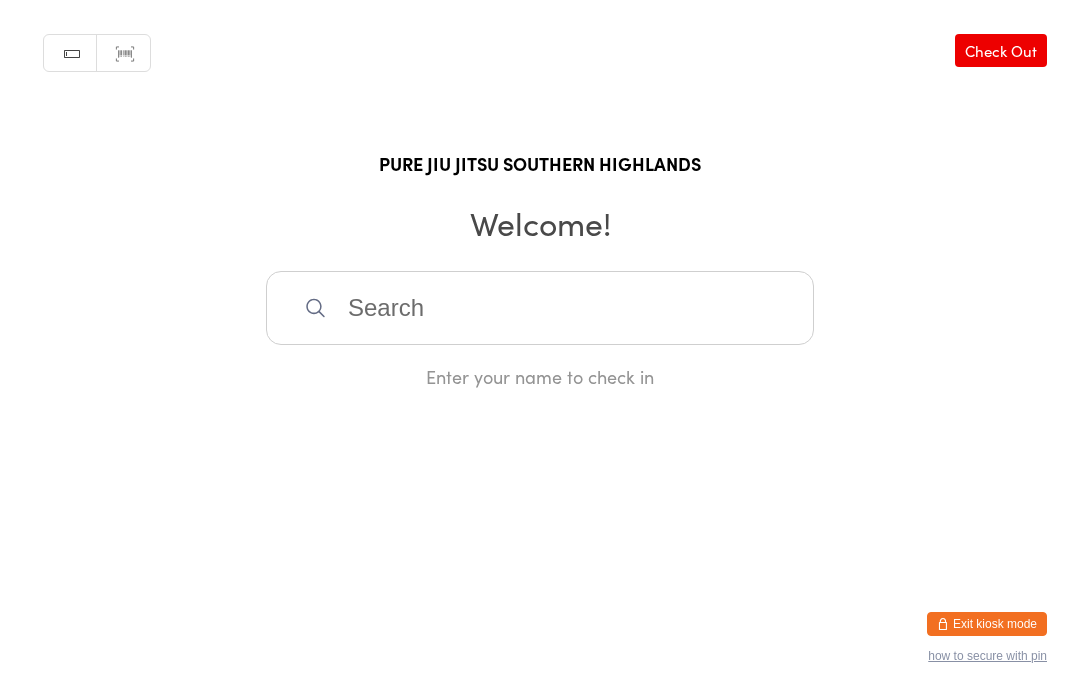 click at bounding box center [540, 308] 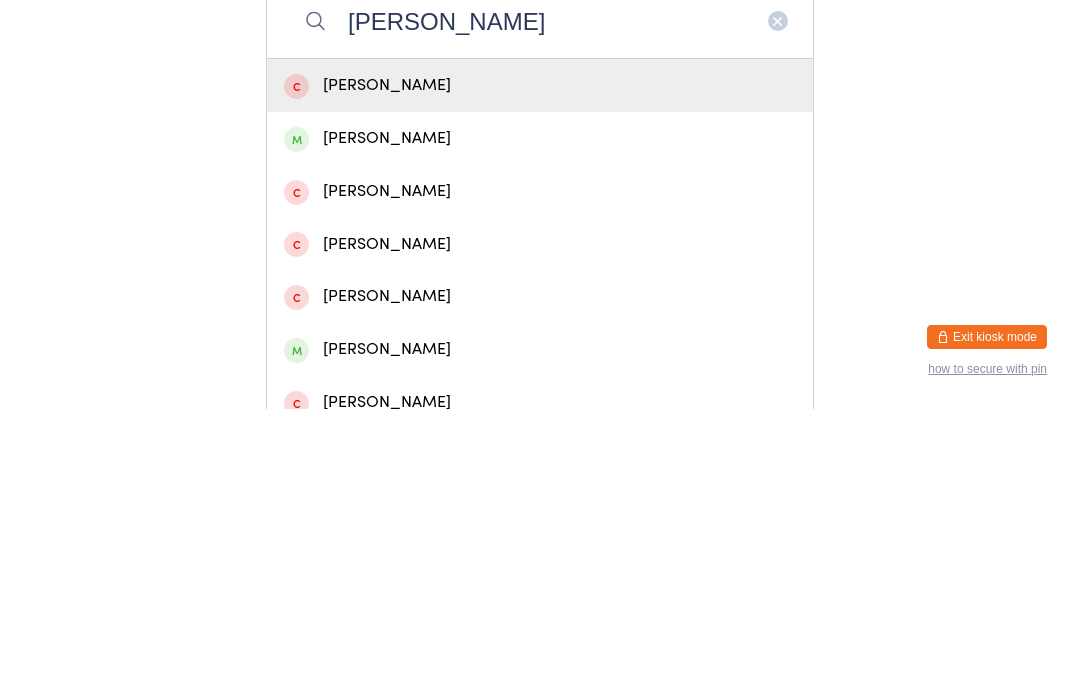 type on "[PERSON_NAME]" 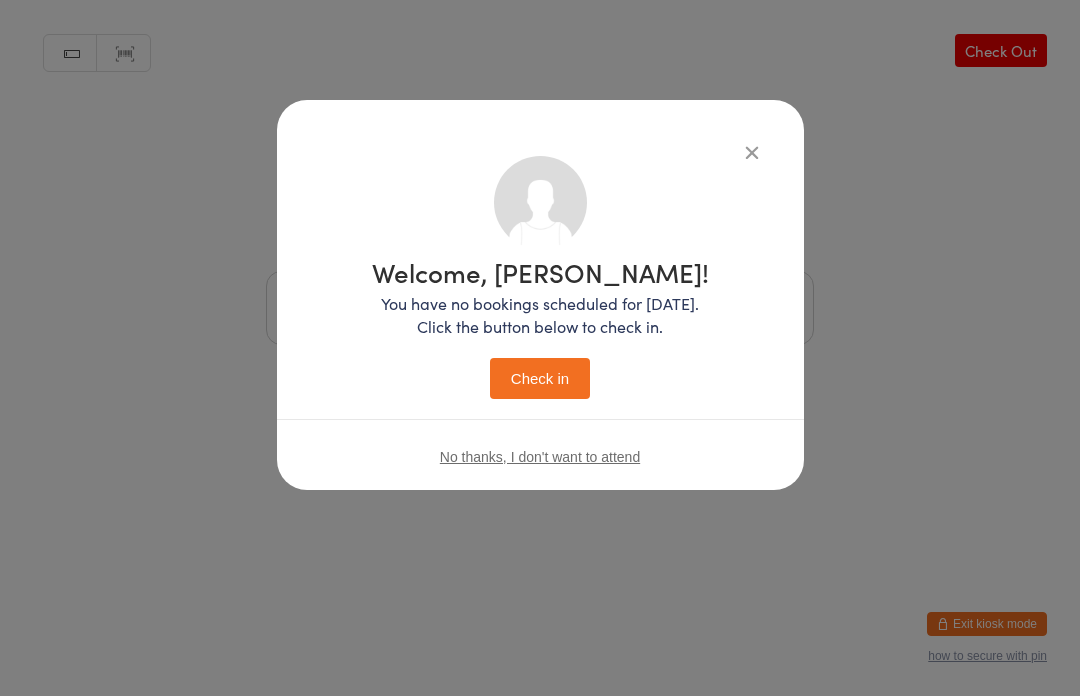 click on "Check in" at bounding box center [540, 378] 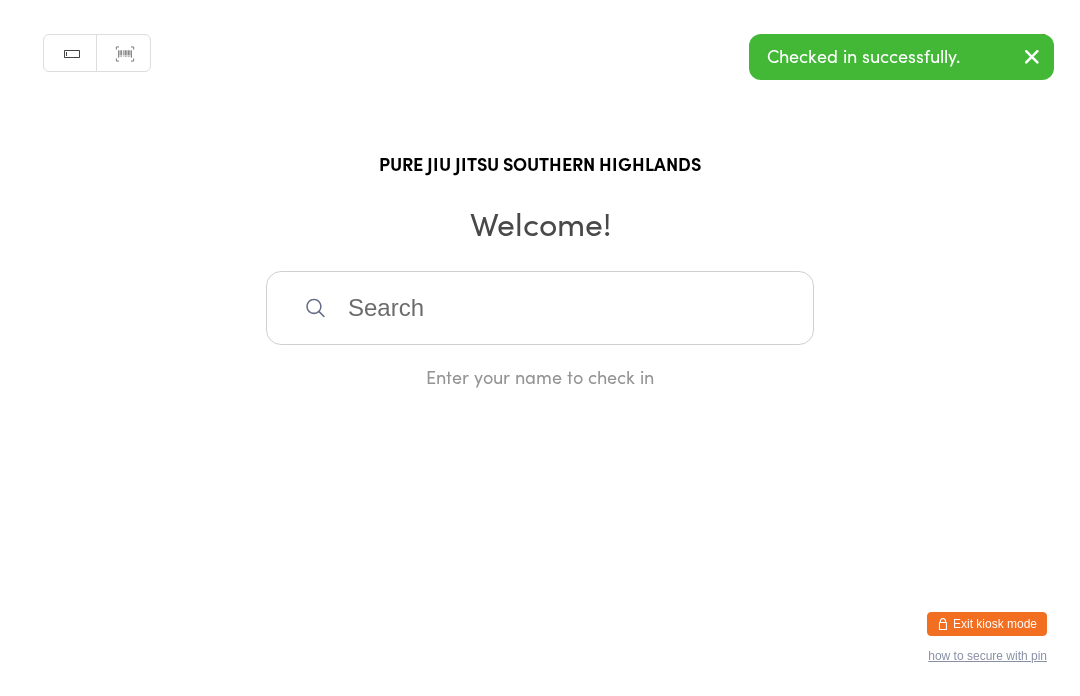 click at bounding box center [540, 308] 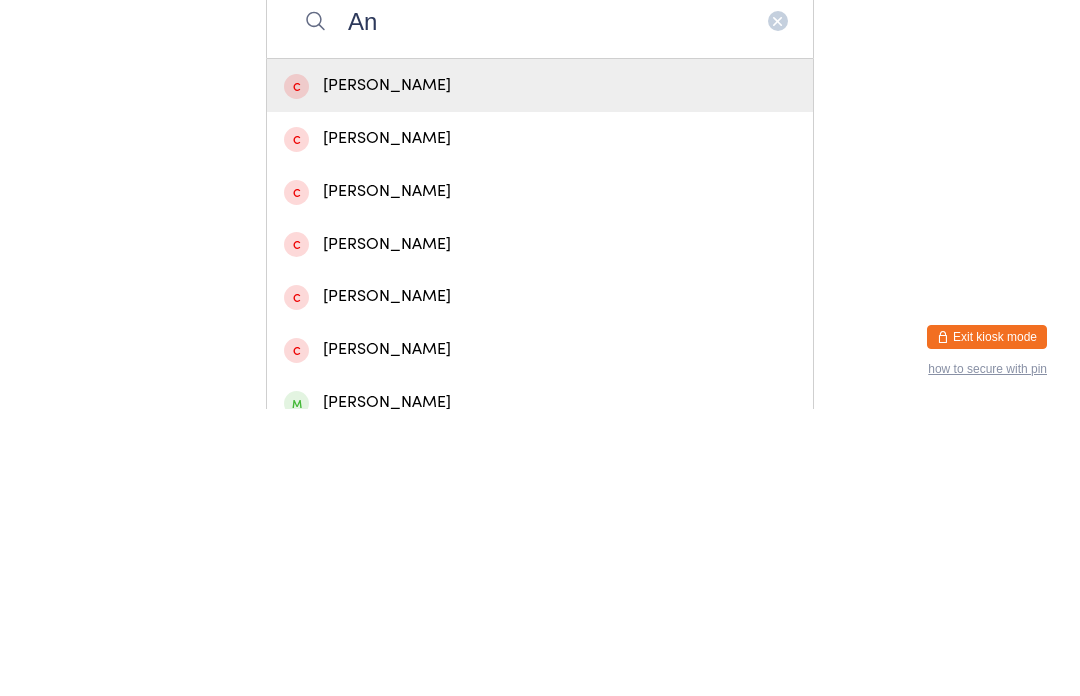 type on "A" 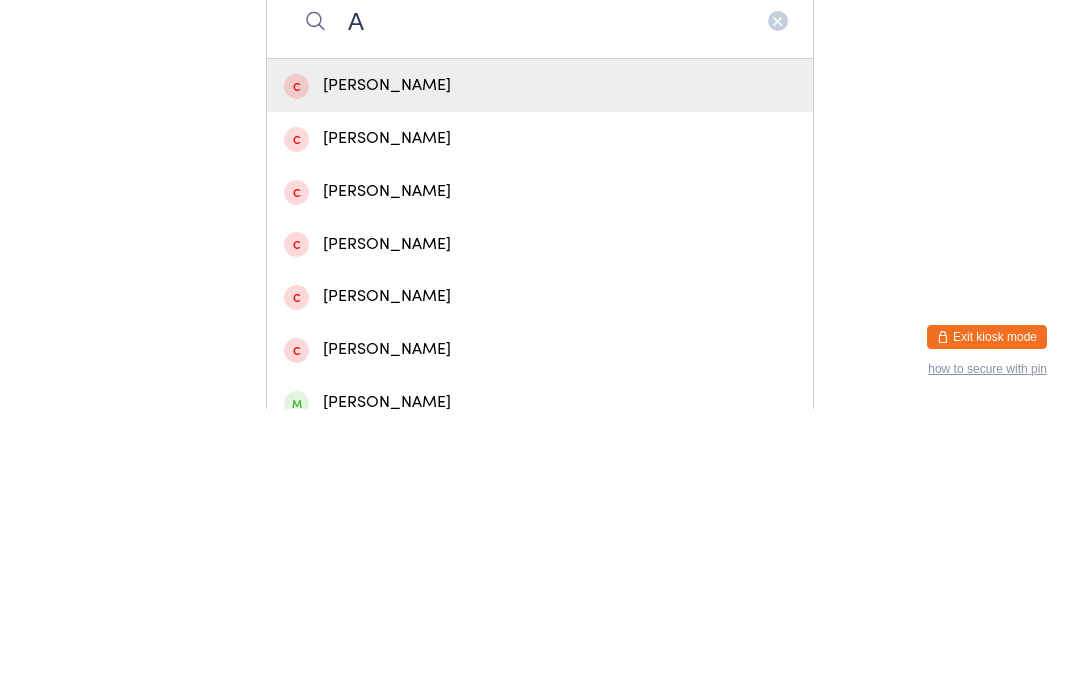 type 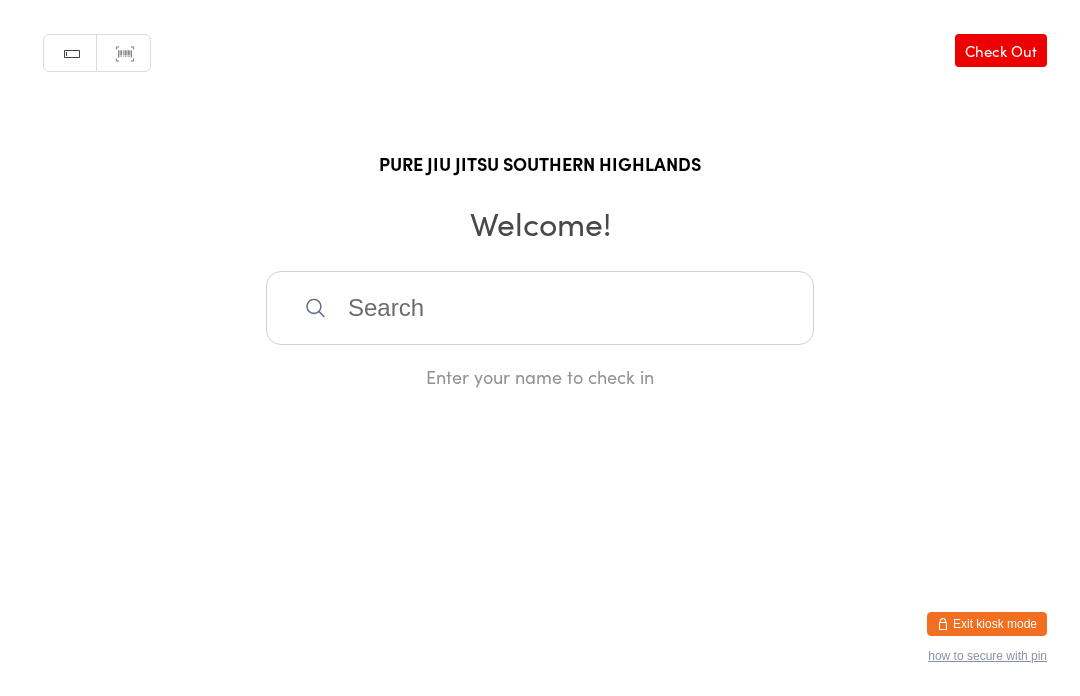 click on "Manual search Scanner input Check Out PURE JIU JITSU SOUTHERN HIGHLANDS Welcome! Enter your name to check in" at bounding box center [540, 194] 